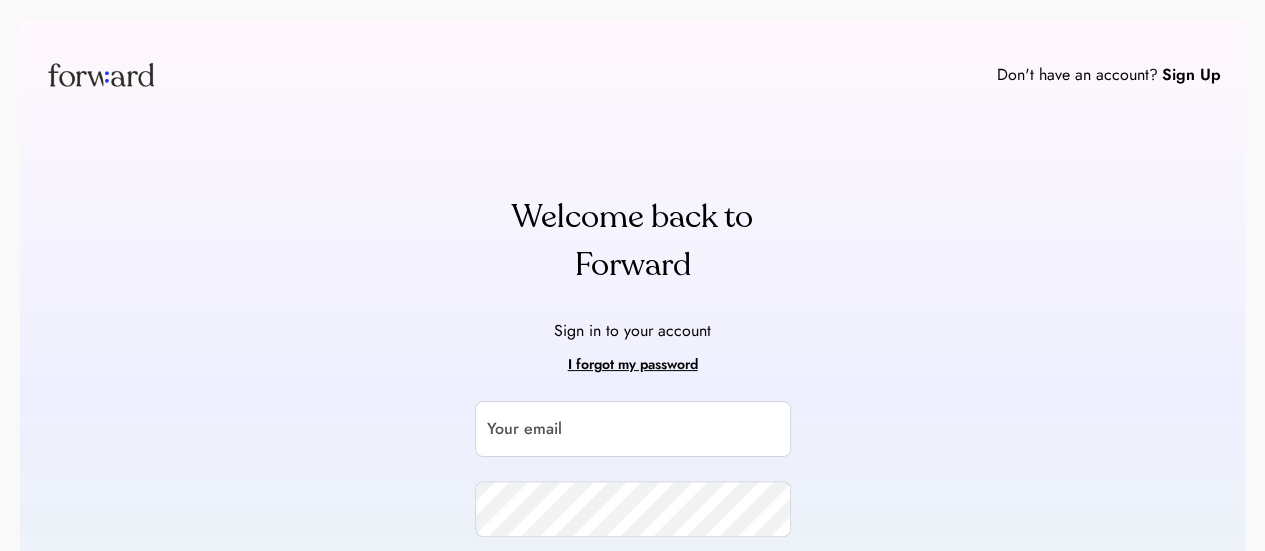 scroll, scrollTop: 205, scrollLeft: 0, axis: vertical 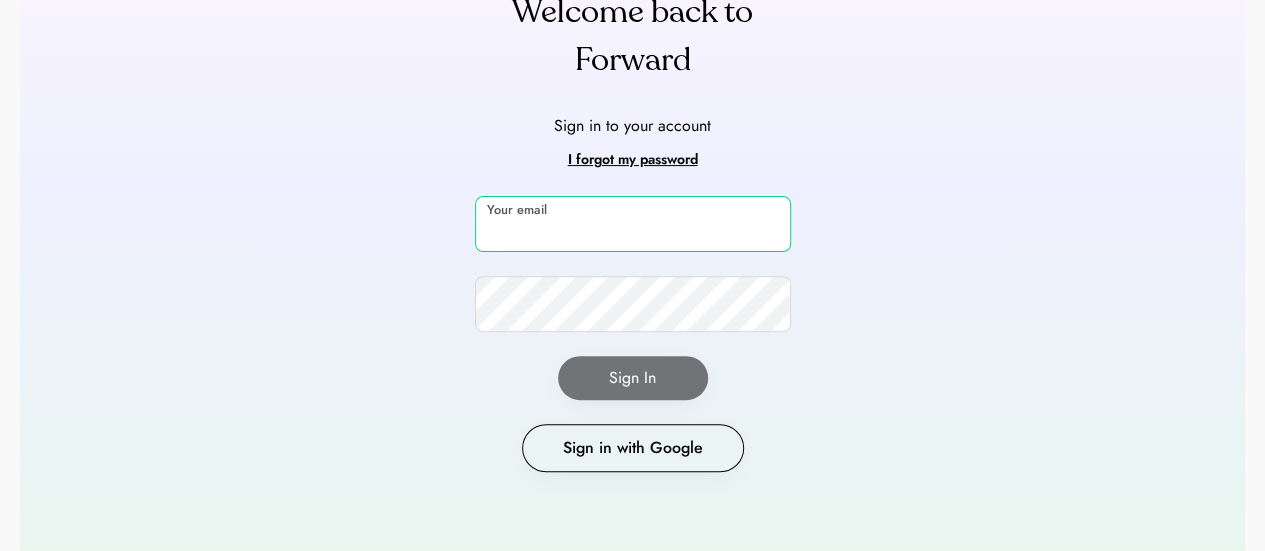 click at bounding box center (633, 224) 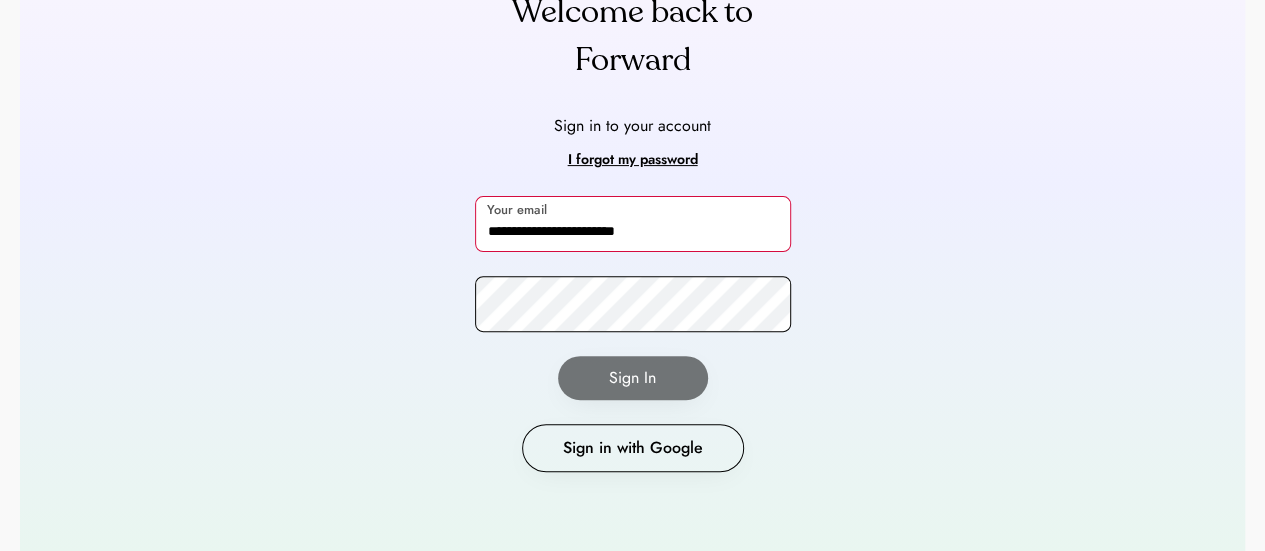 type on "**********" 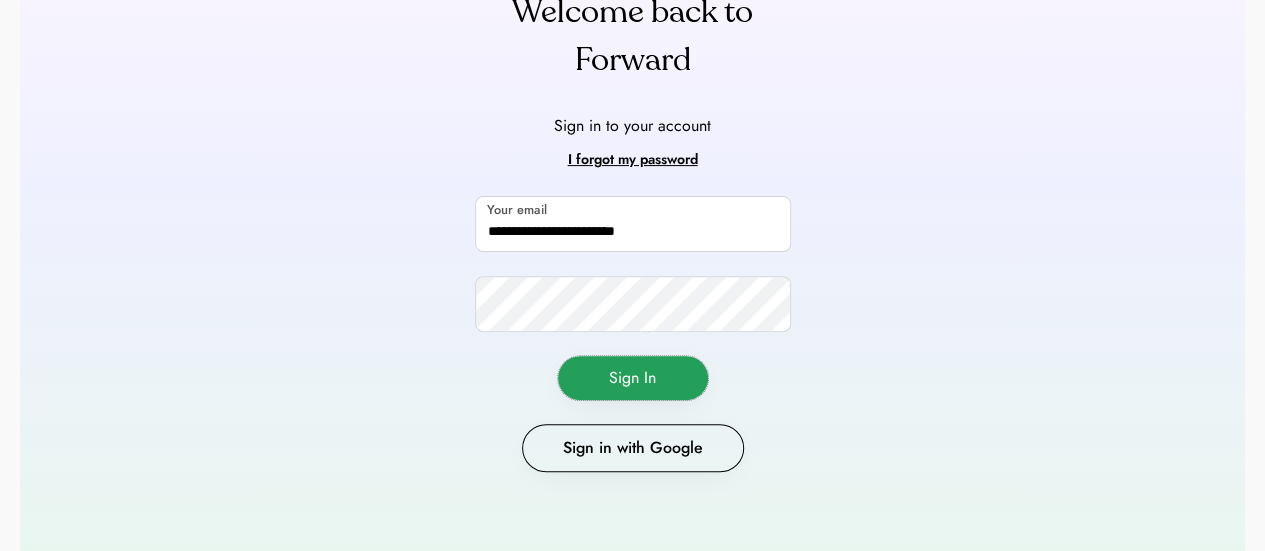 click on "Sign In" at bounding box center (633, 378) 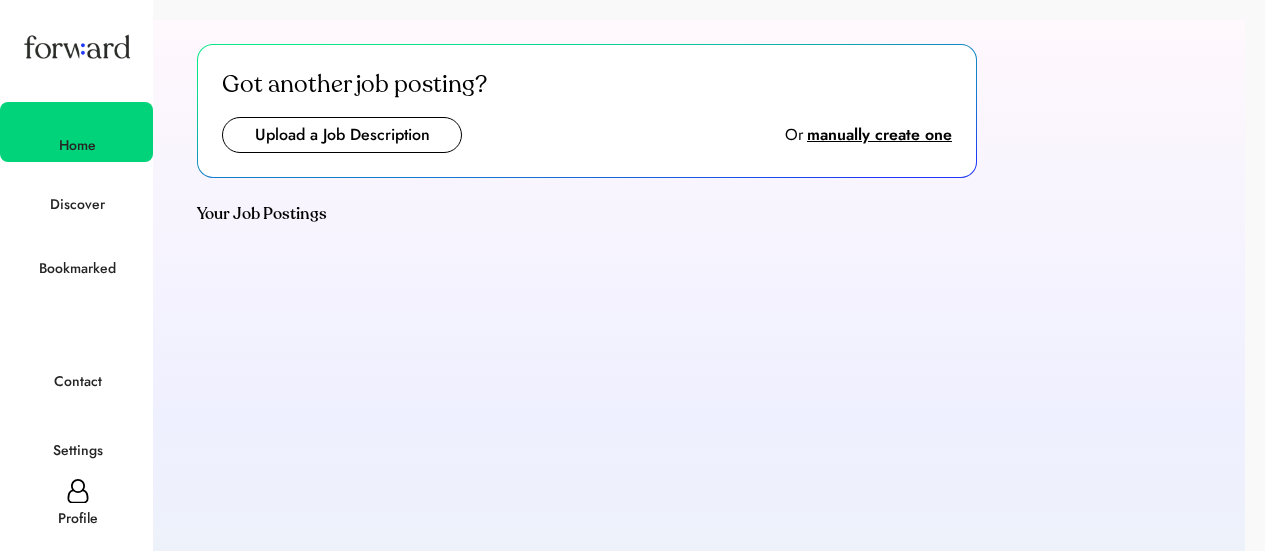 scroll, scrollTop: 0, scrollLeft: 0, axis: both 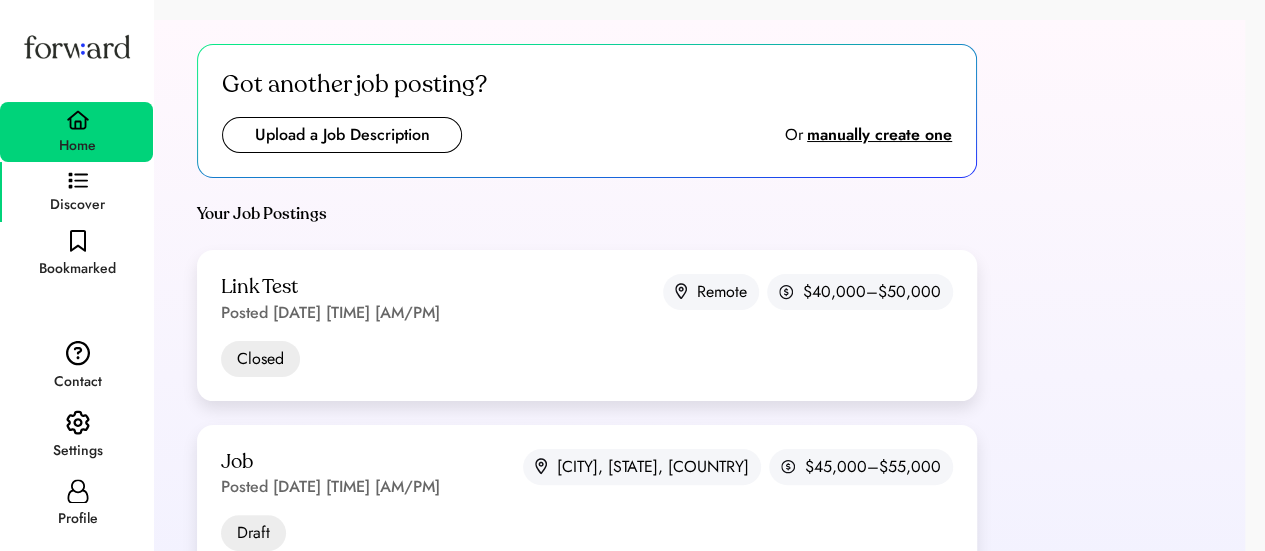 click on "Discover" at bounding box center [77, 205] 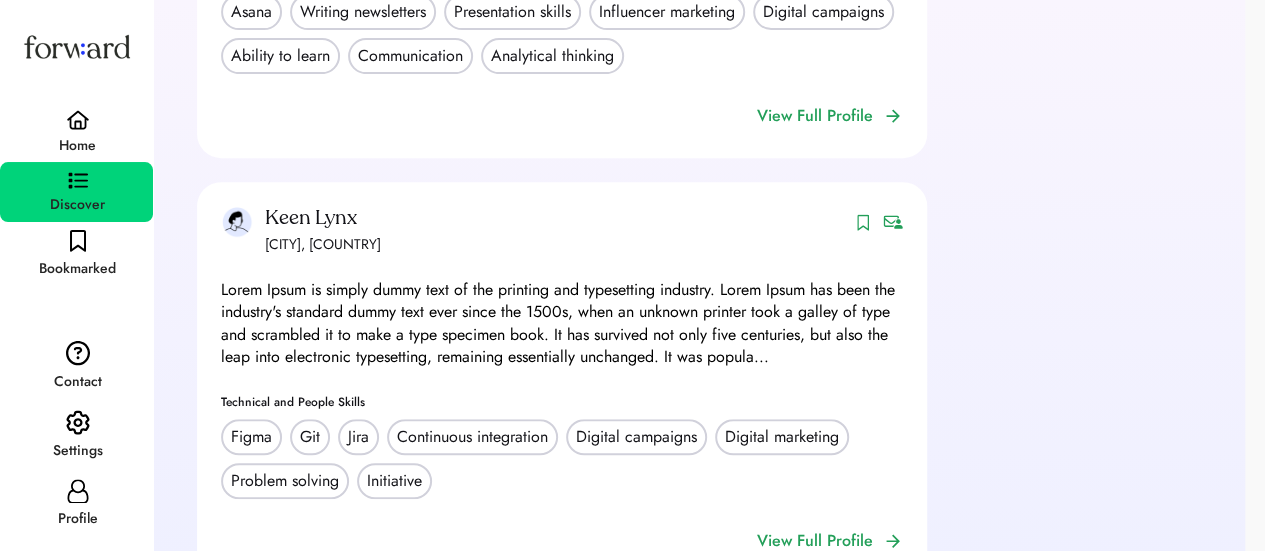 scroll, scrollTop: 0, scrollLeft: 0, axis: both 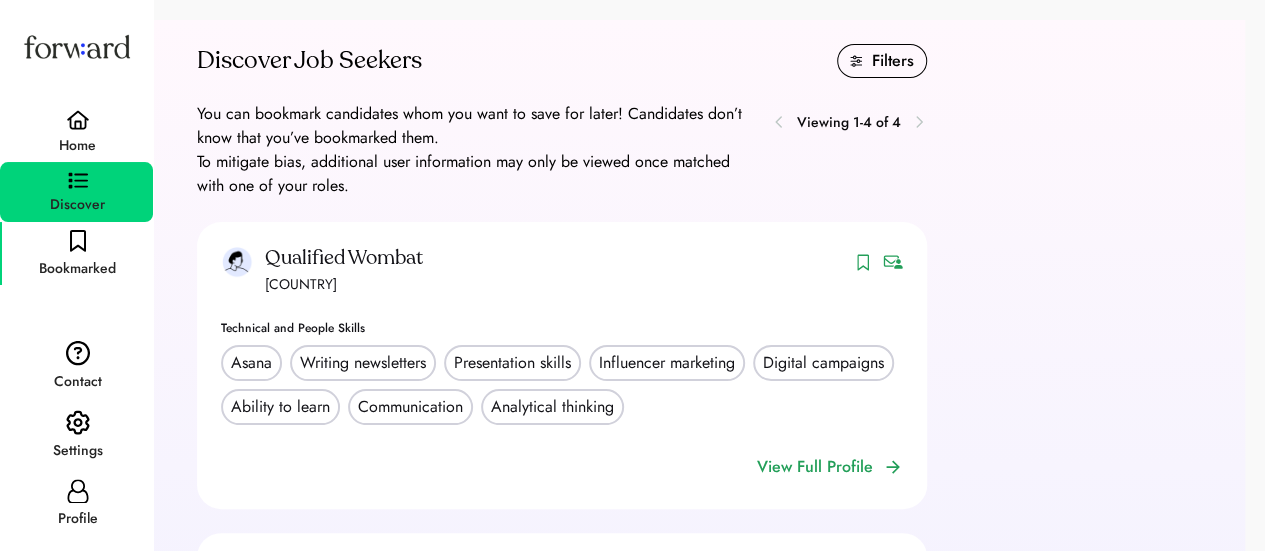 click on "Bookmarked" at bounding box center (76, 253) 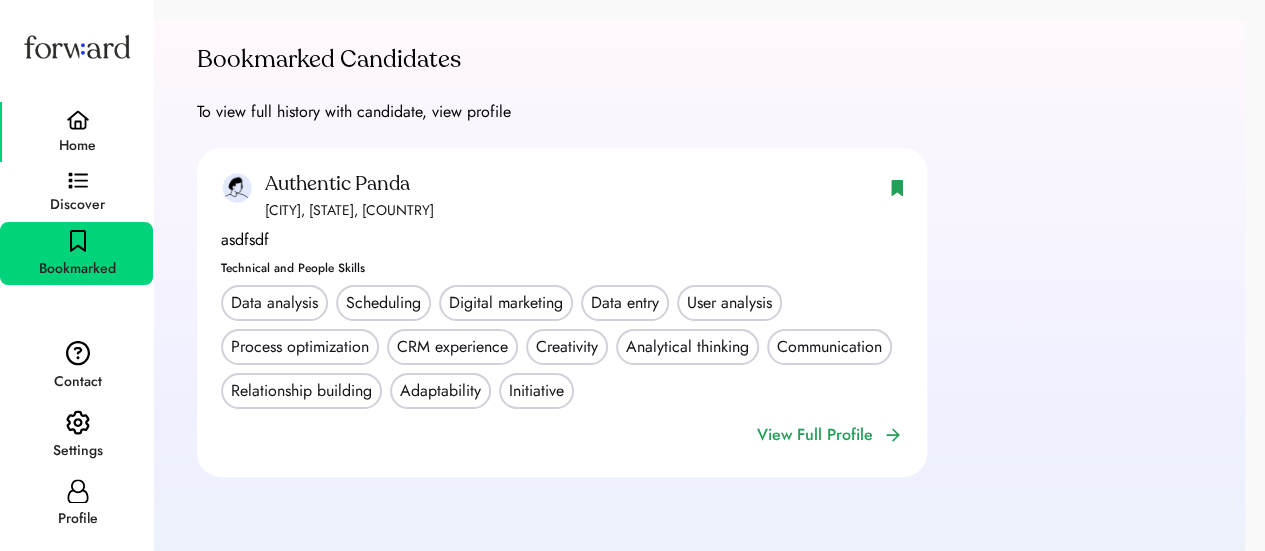 click at bounding box center (78, 120) 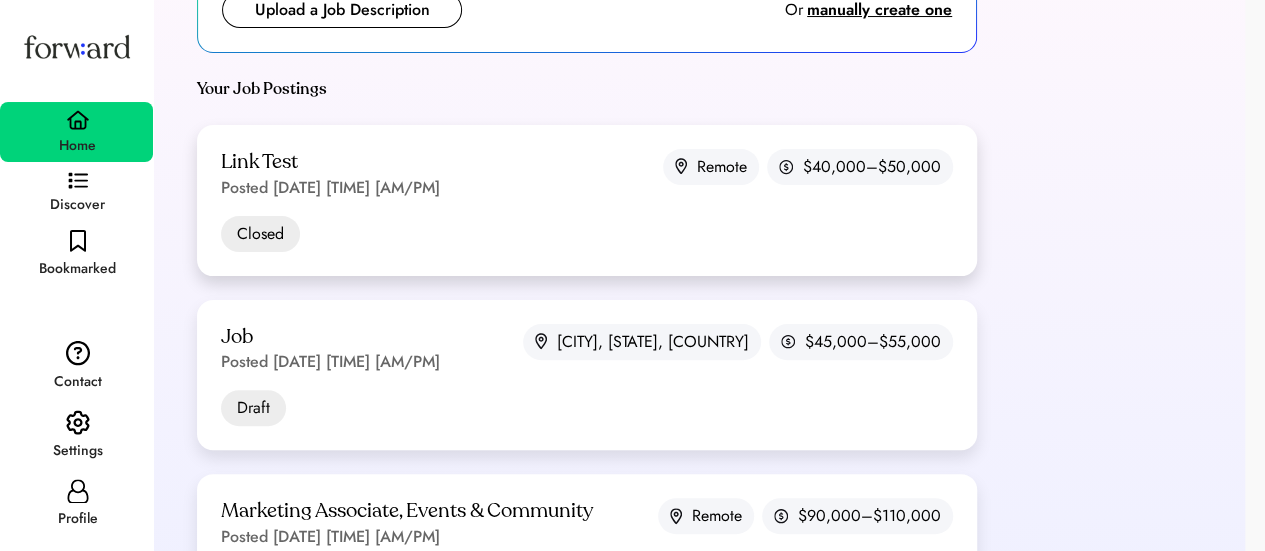 scroll, scrollTop: 0, scrollLeft: 0, axis: both 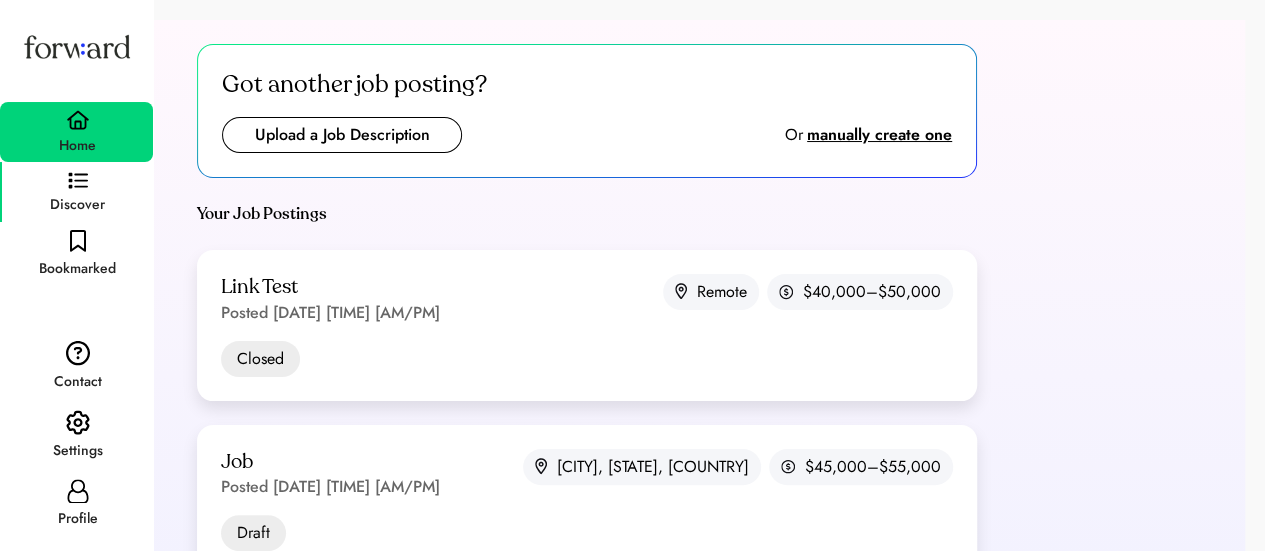 click on "Discover" at bounding box center (76, 192) 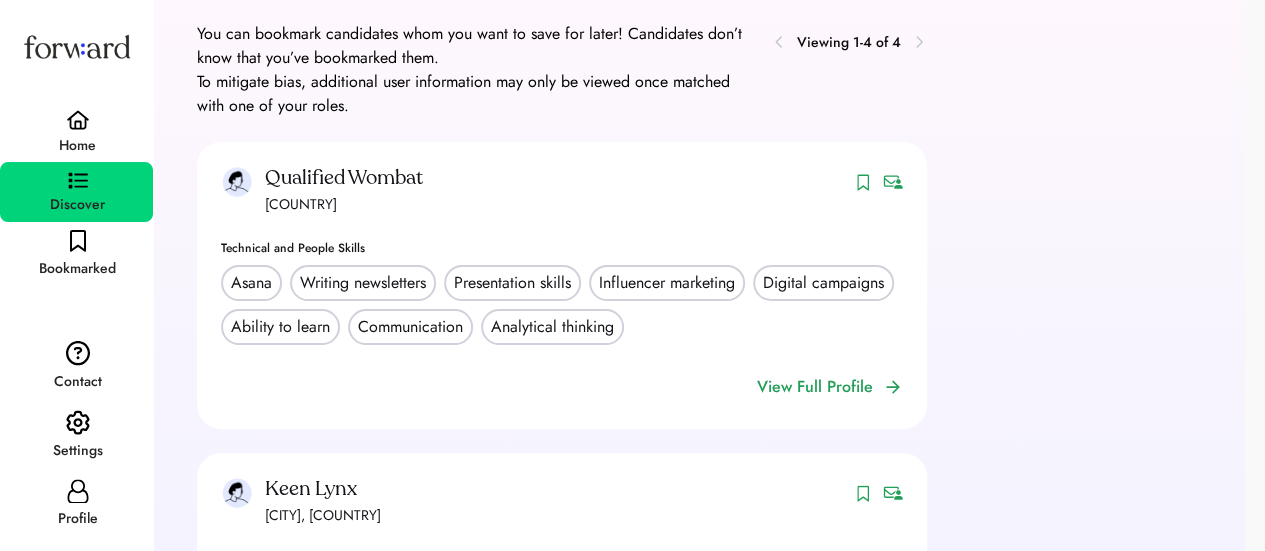 scroll, scrollTop: 0, scrollLeft: 0, axis: both 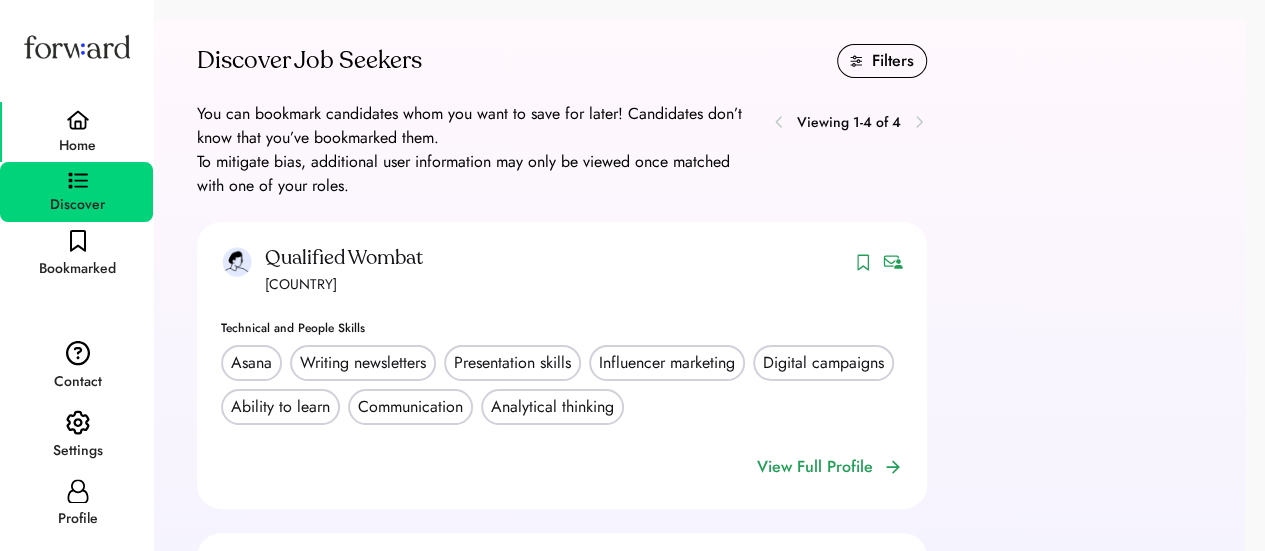 click on "Home" at bounding box center [77, 146] 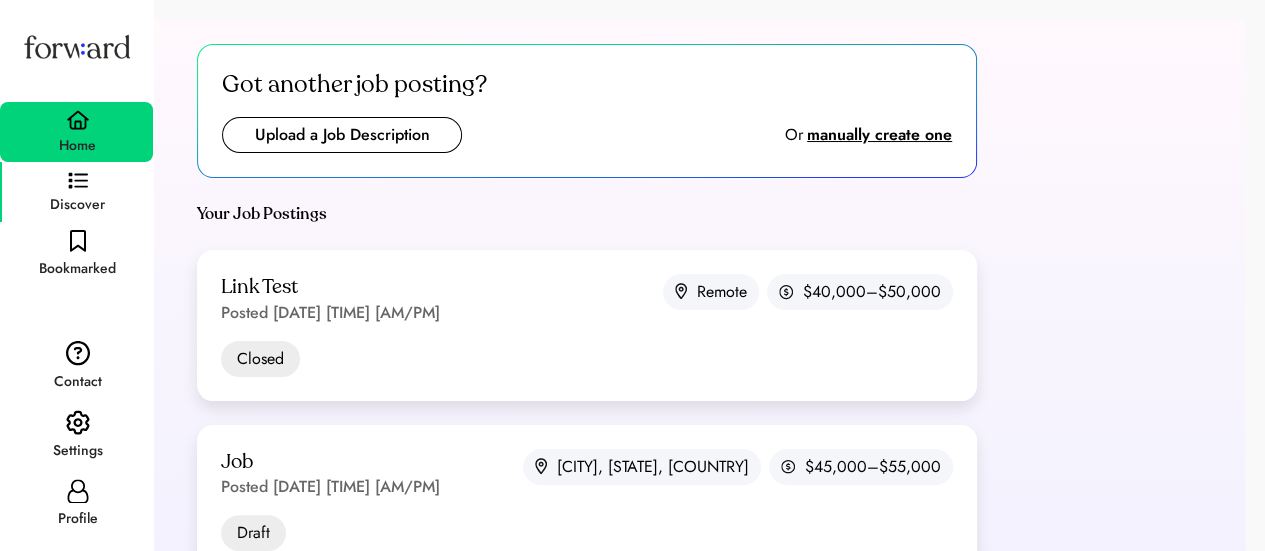 click on "Discover" at bounding box center [76, 192] 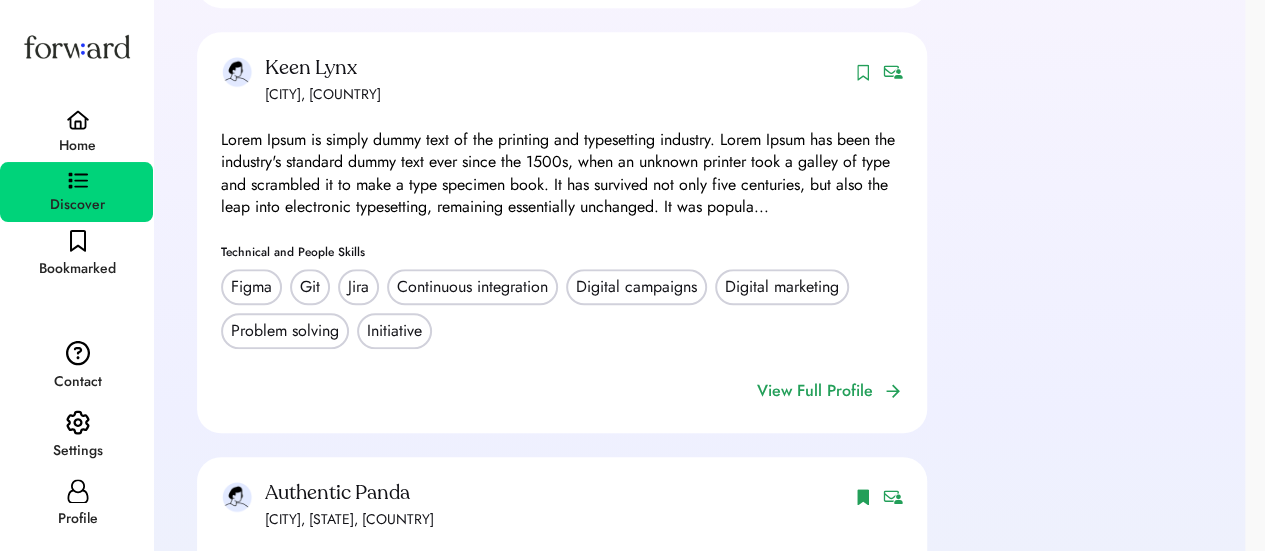 scroll, scrollTop: 496, scrollLeft: 0, axis: vertical 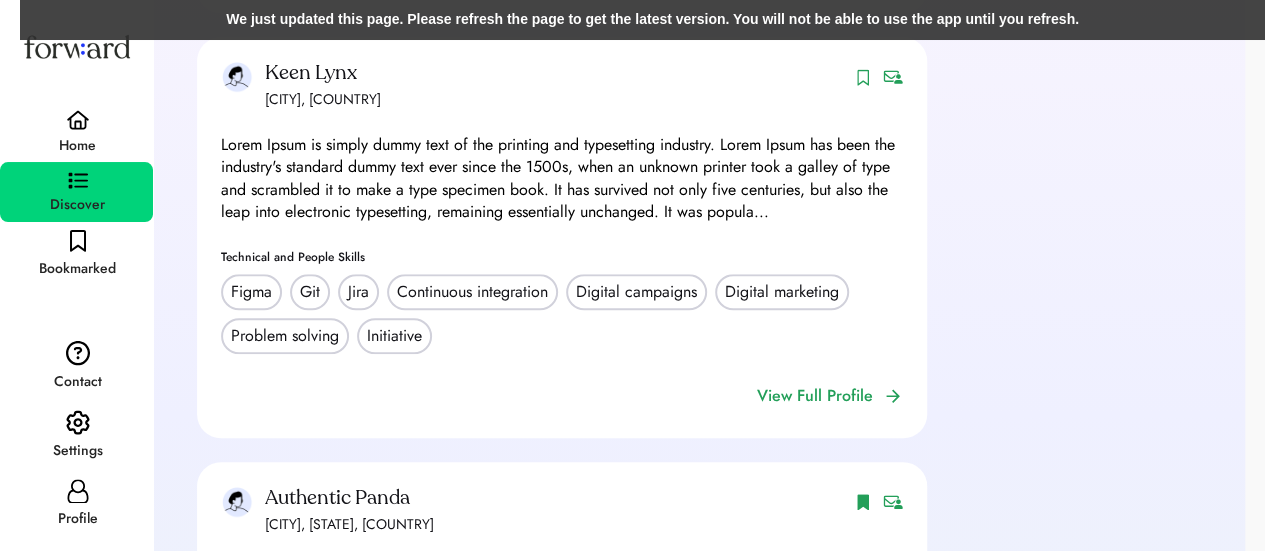 click on "We just updated this page.  Please refresh the page to get the latest version. You will not be able to use the app until you refresh." at bounding box center [652, 20] 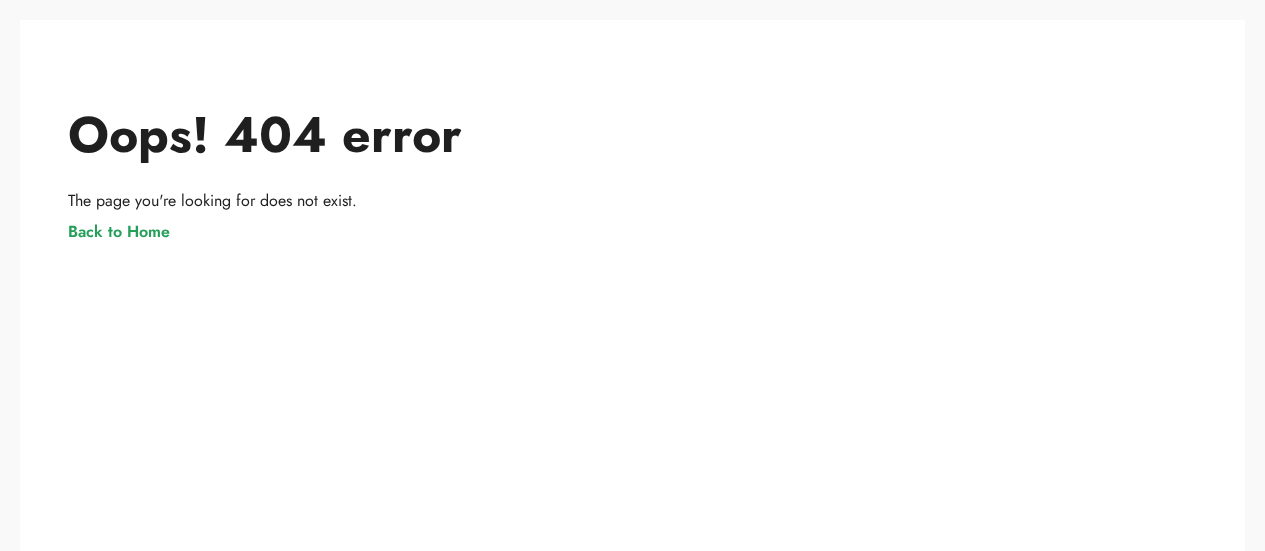 scroll, scrollTop: 0, scrollLeft: 0, axis: both 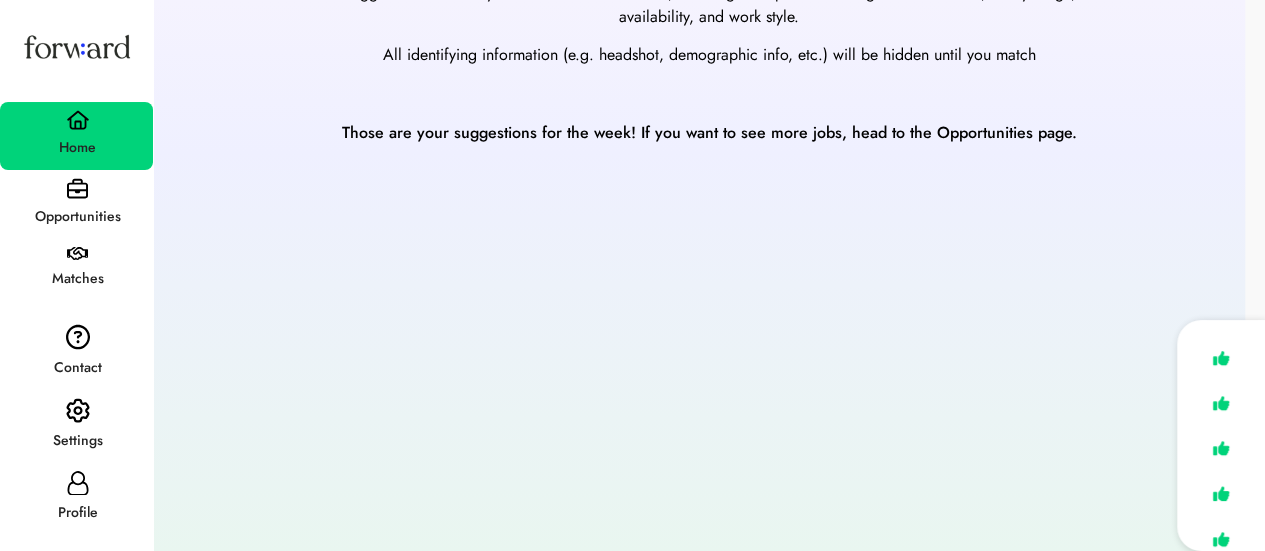 click on "Opportunities" at bounding box center [77, 217] 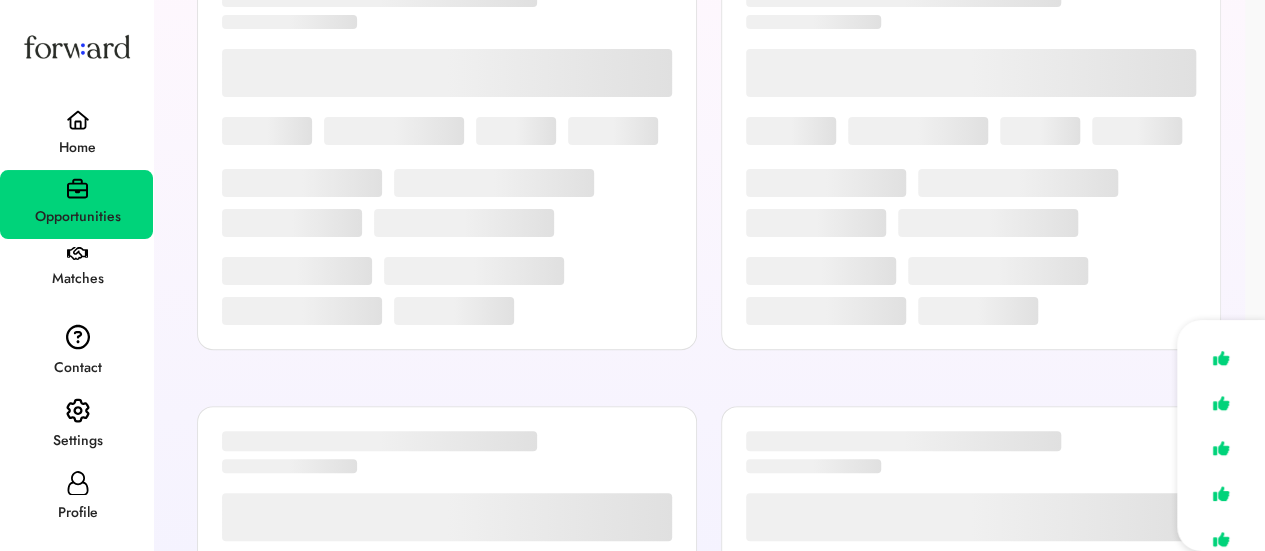 scroll, scrollTop: 0, scrollLeft: 0, axis: both 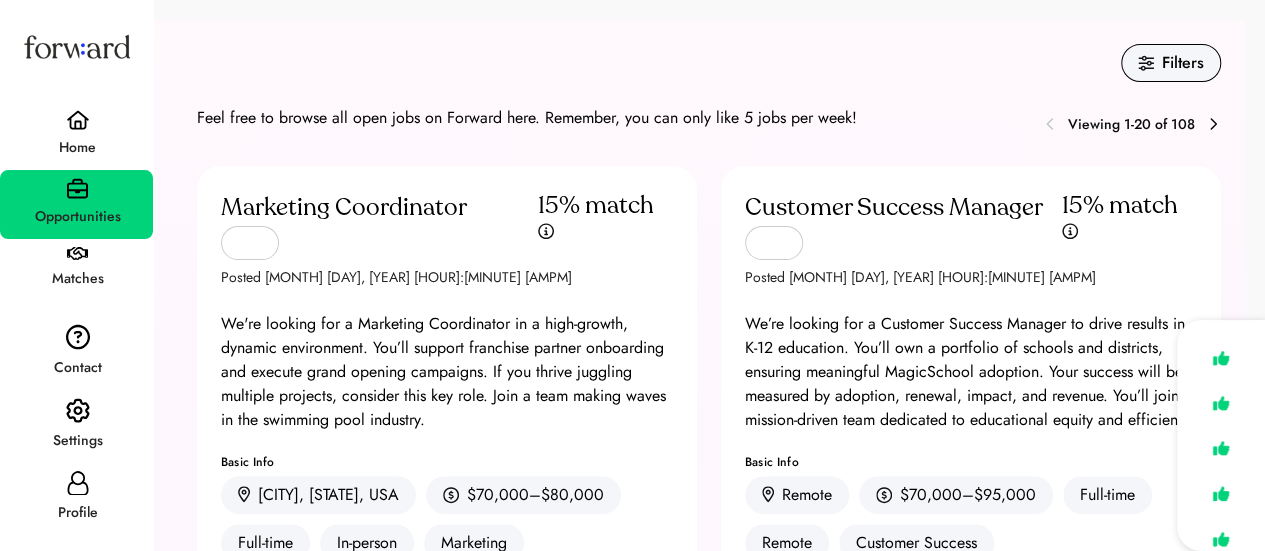 click on "Home" at bounding box center [77, 148] 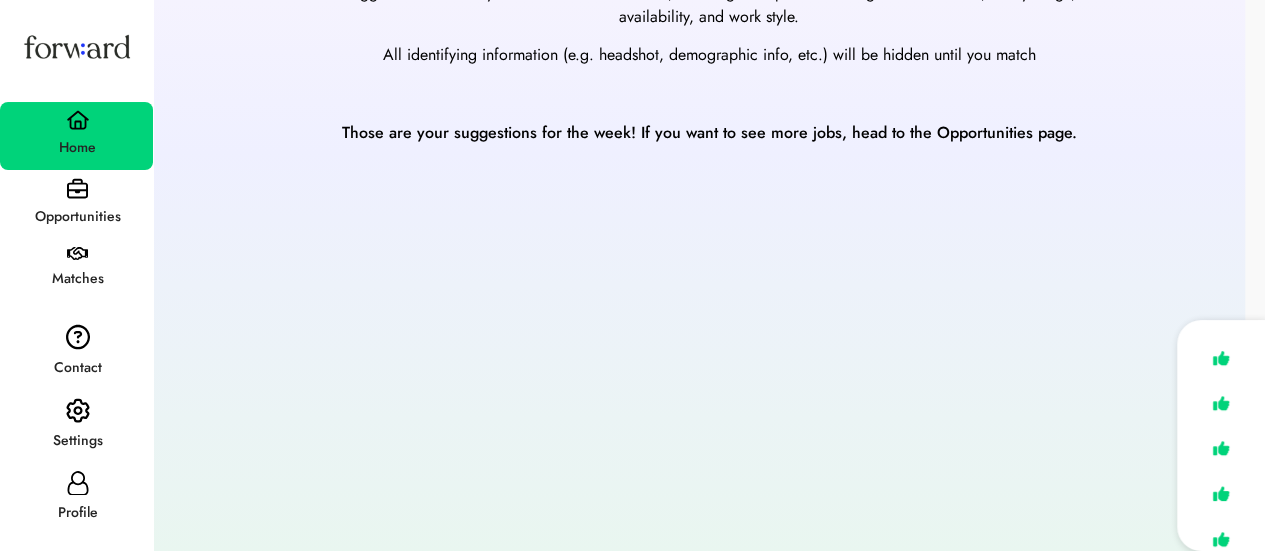 scroll, scrollTop: 254, scrollLeft: 0, axis: vertical 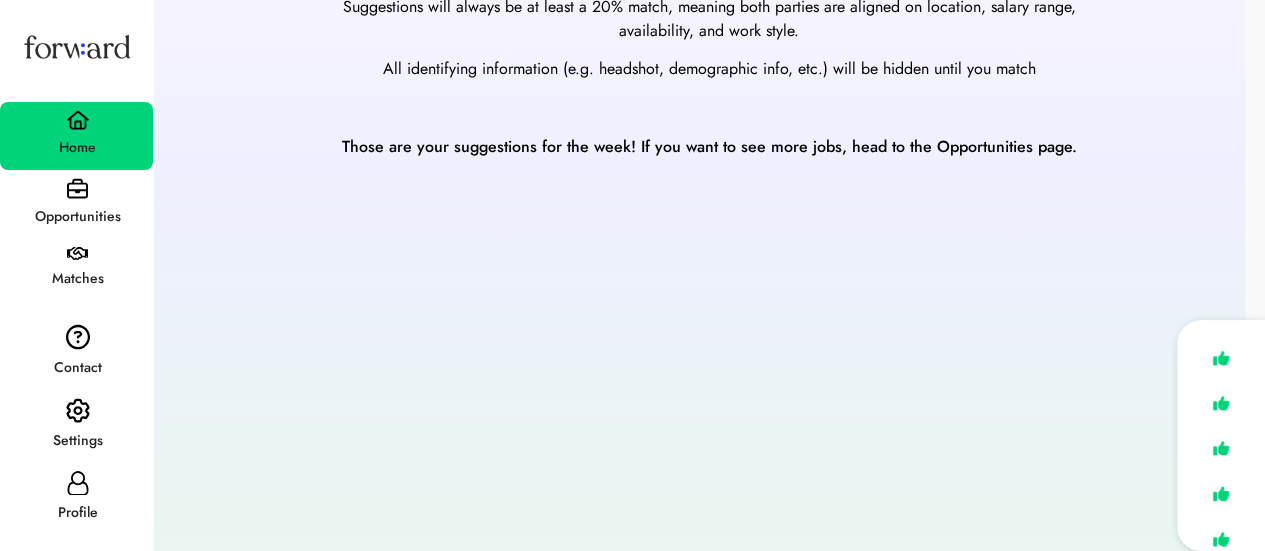 click on "Opportunities" at bounding box center (76, 204) 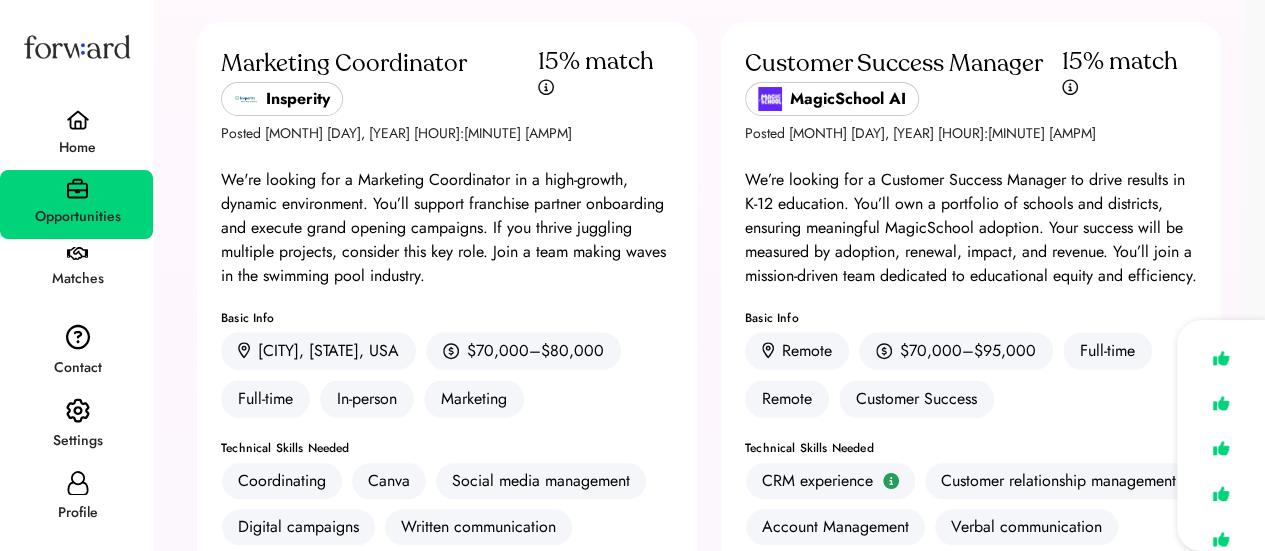 scroll, scrollTop: 0, scrollLeft: 0, axis: both 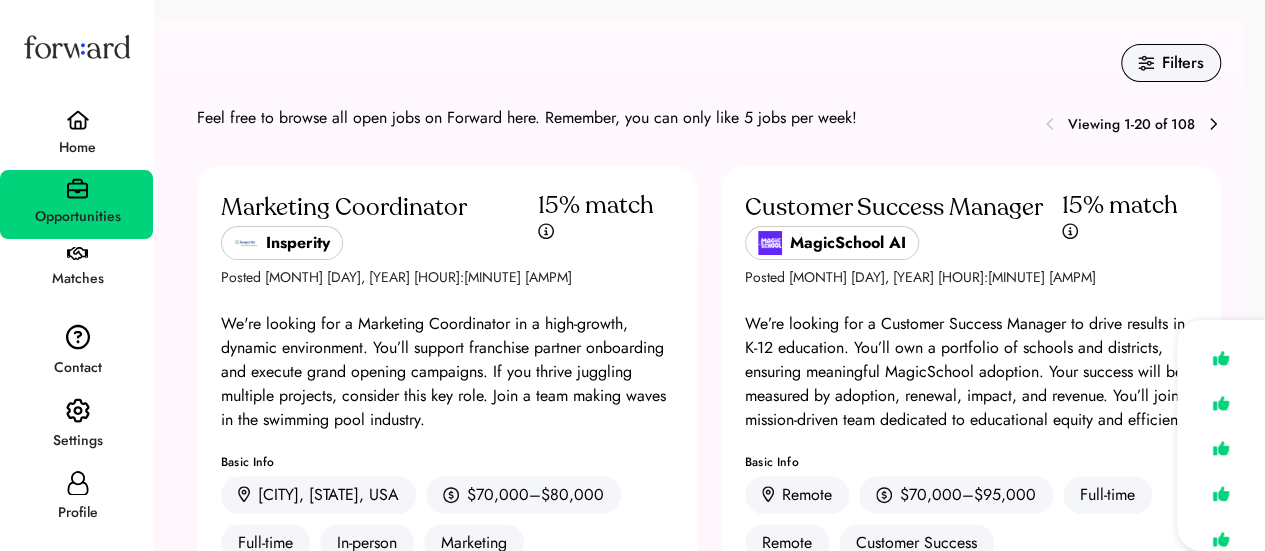 click on "Home" at bounding box center [77, 148] 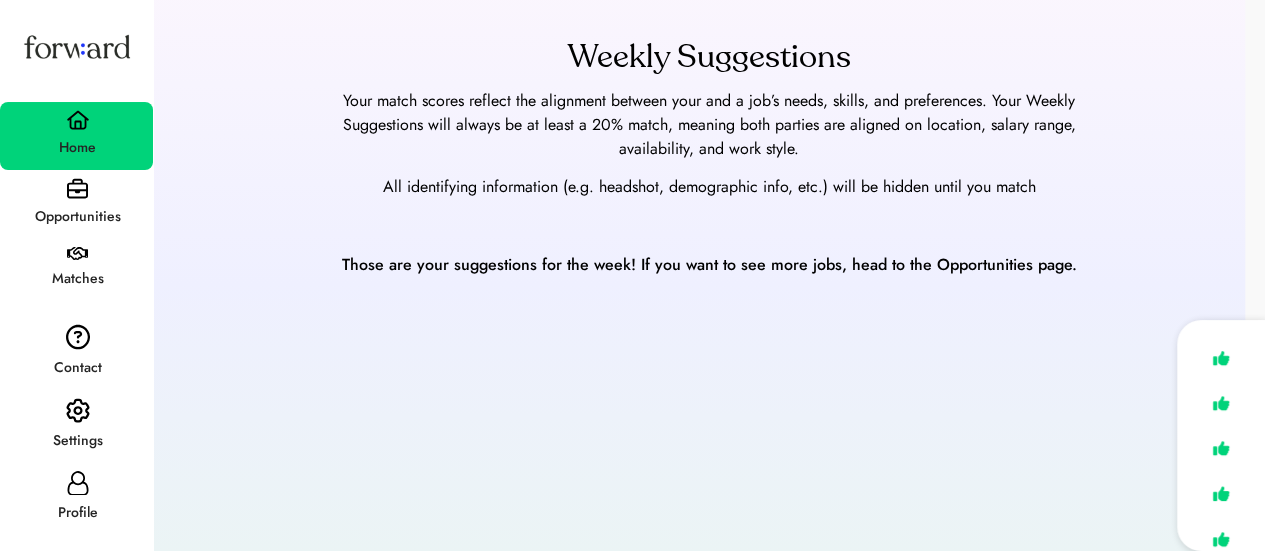 scroll, scrollTop: 139, scrollLeft: 0, axis: vertical 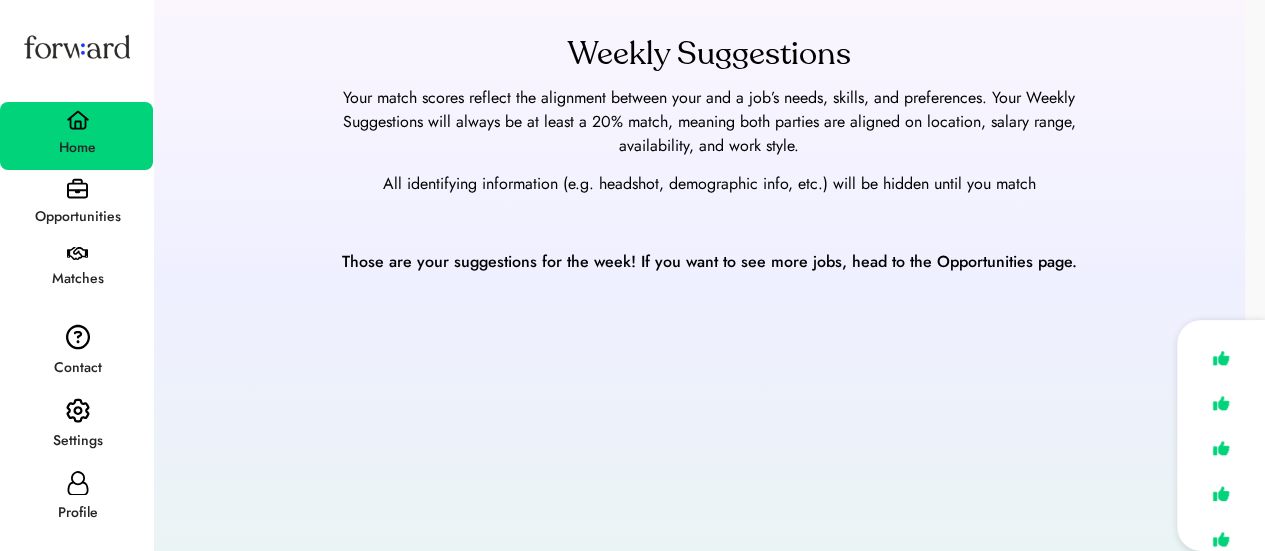 click at bounding box center [77, 483] 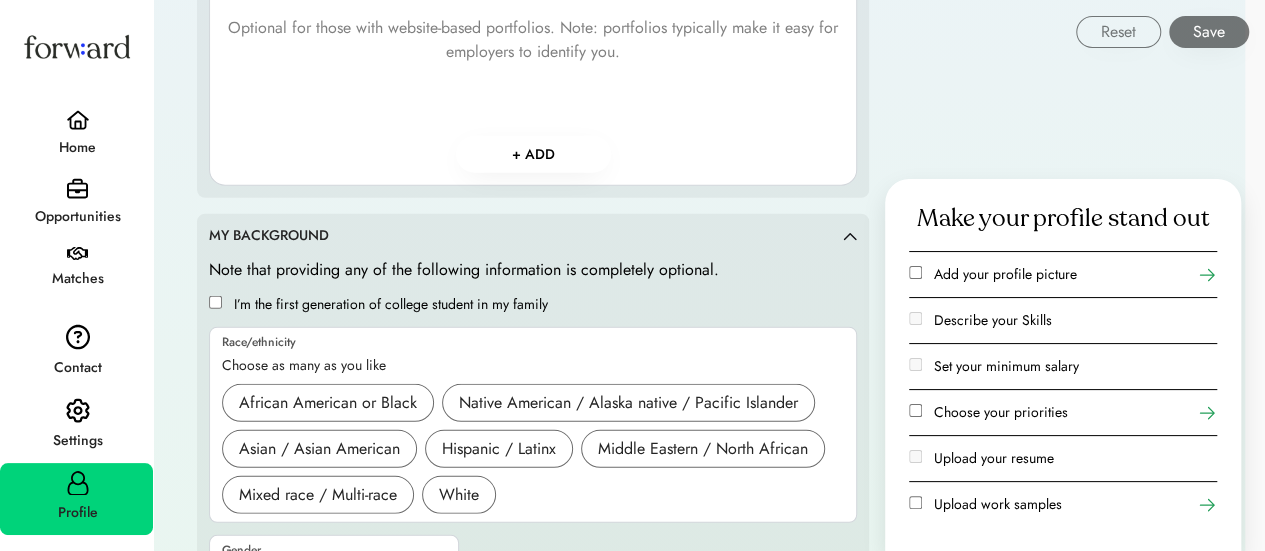 scroll, scrollTop: 2810, scrollLeft: 0, axis: vertical 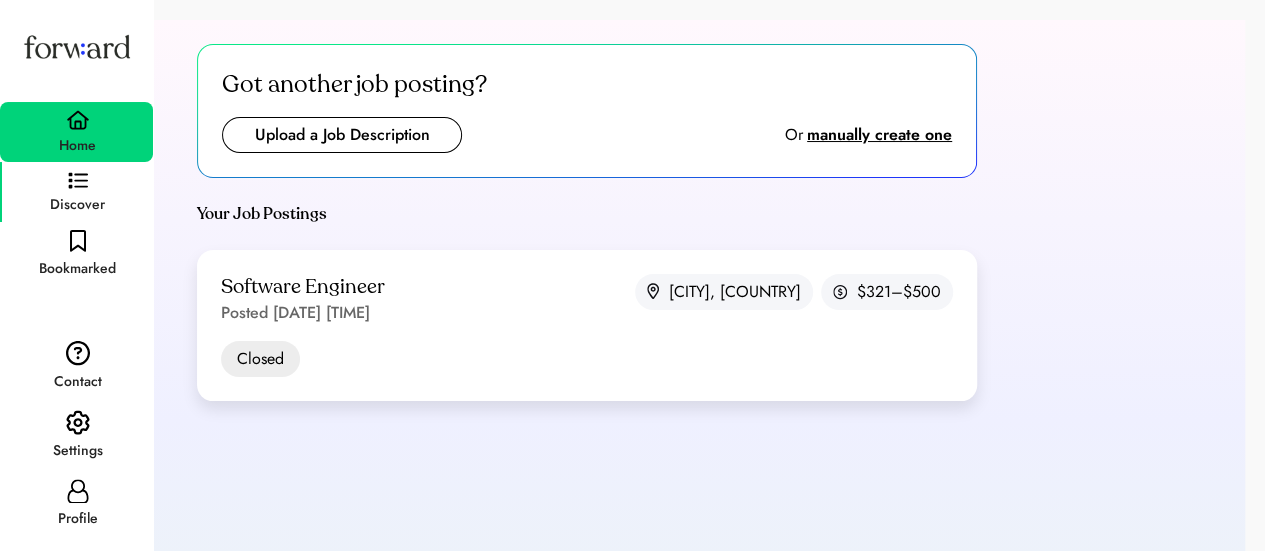 click on "Discover" at bounding box center [76, 192] 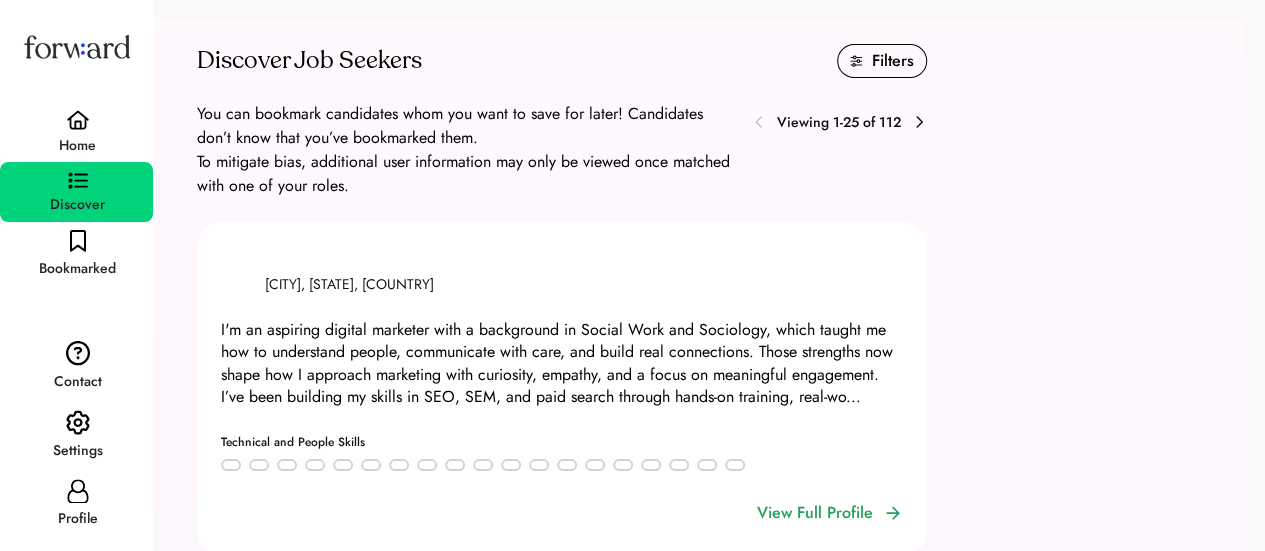 scroll, scrollTop: 37, scrollLeft: 0, axis: vertical 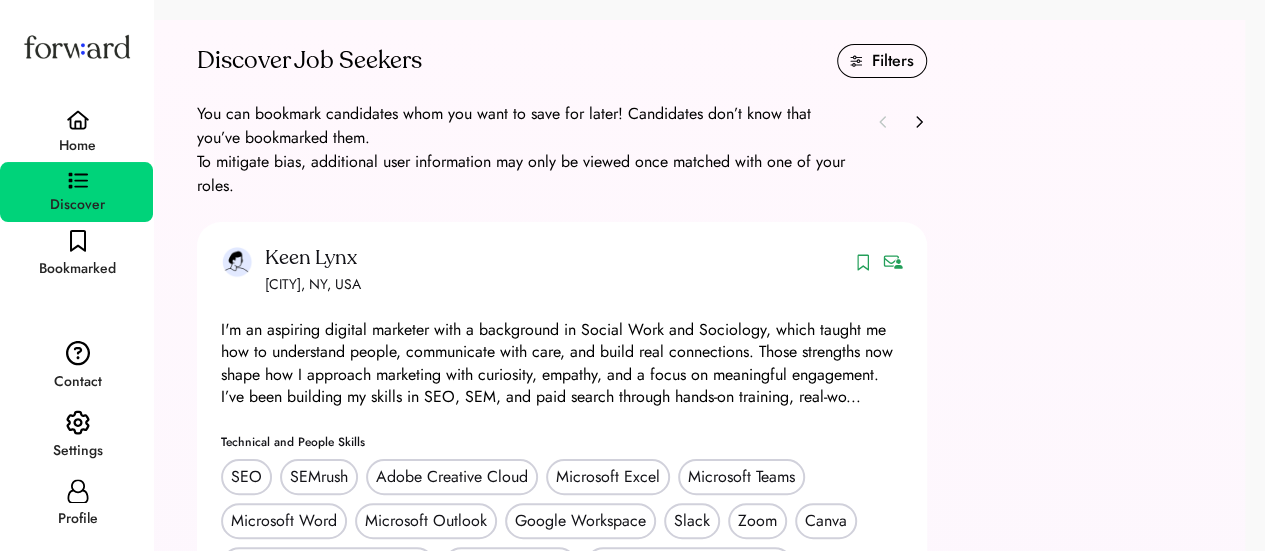 click at bounding box center [919, 122] 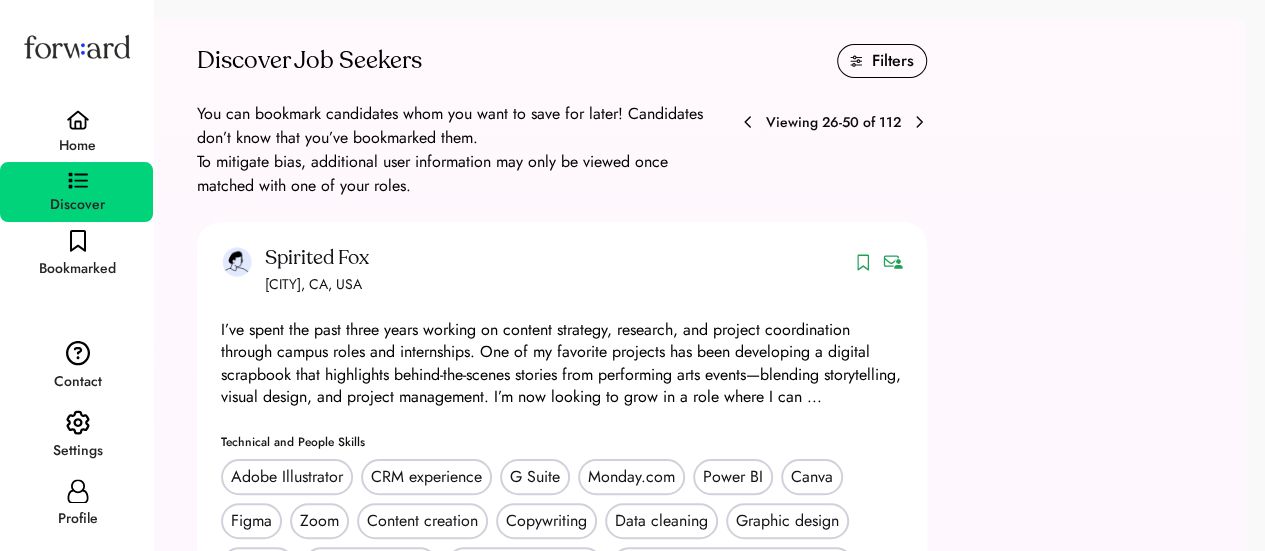 click at bounding box center [748, 122] 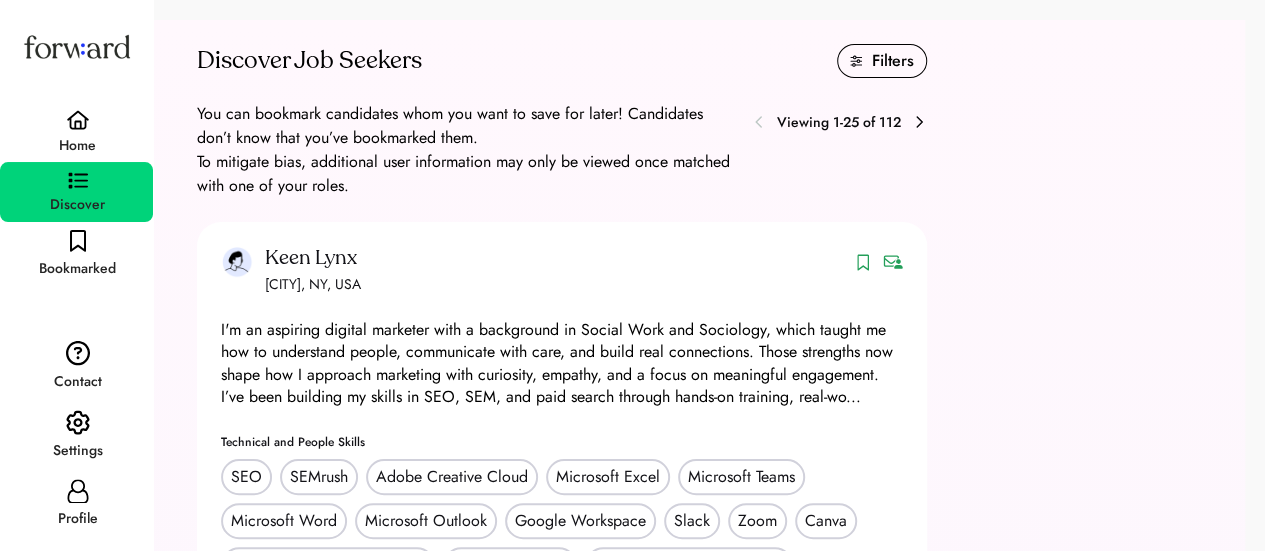 click at bounding box center [919, 122] 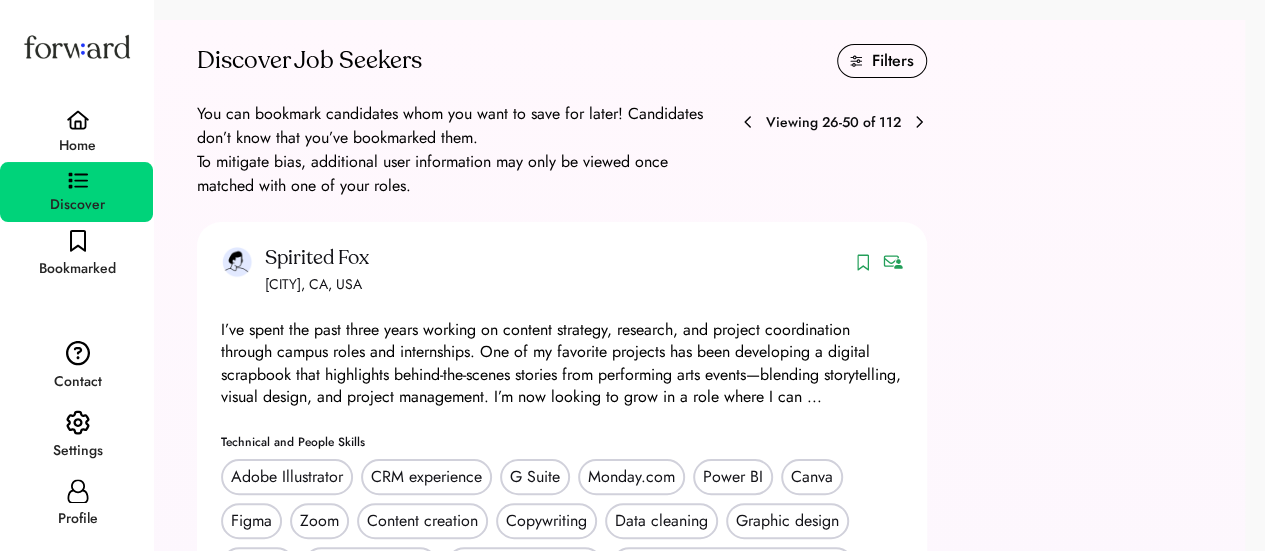click at bounding box center [919, 122] 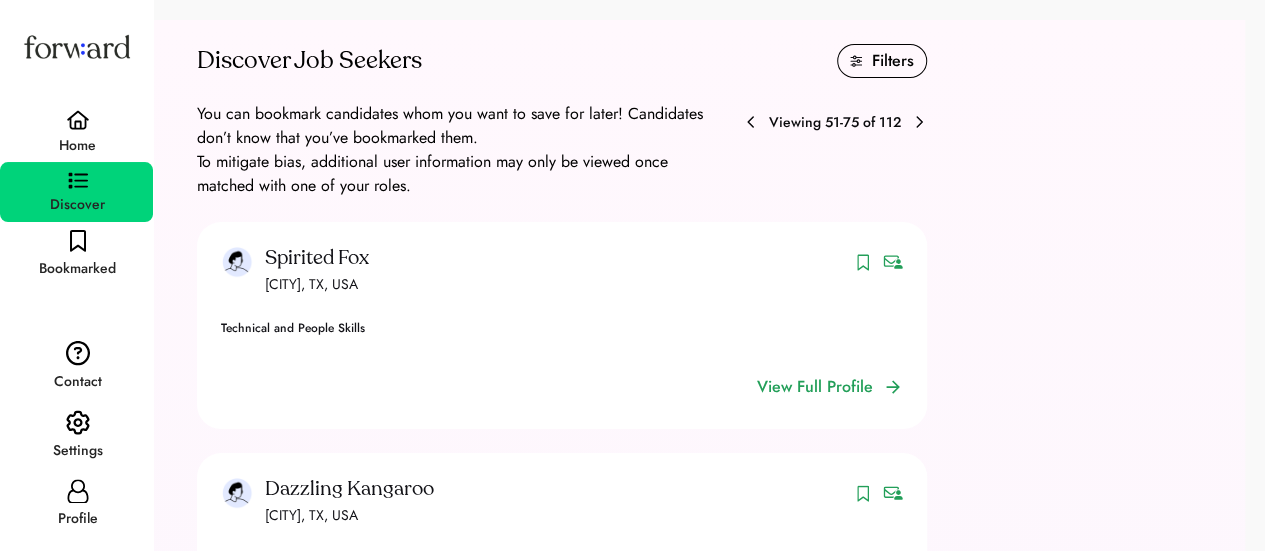 click at bounding box center (919, 122) 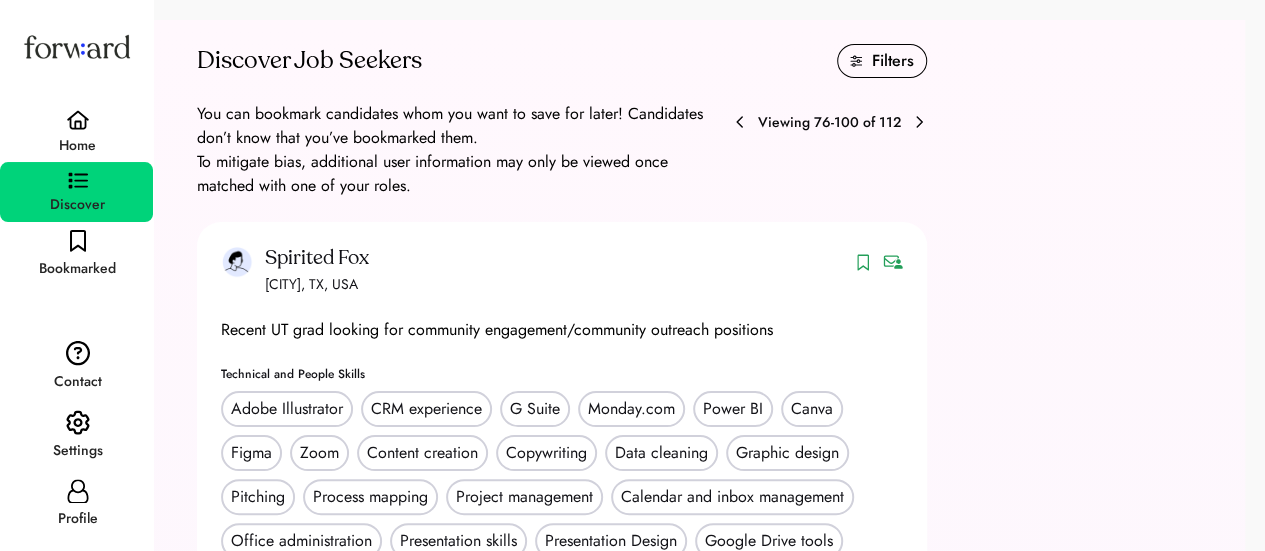 click at bounding box center [919, 122] 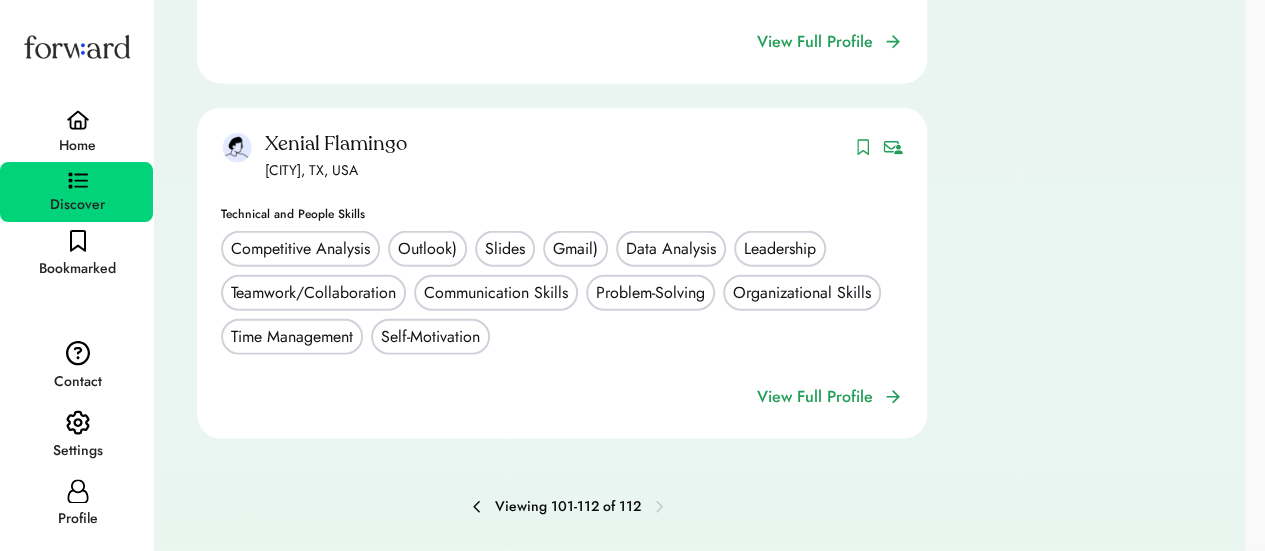 scroll, scrollTop: 6289, scrollLeft: 0, axis: vertical 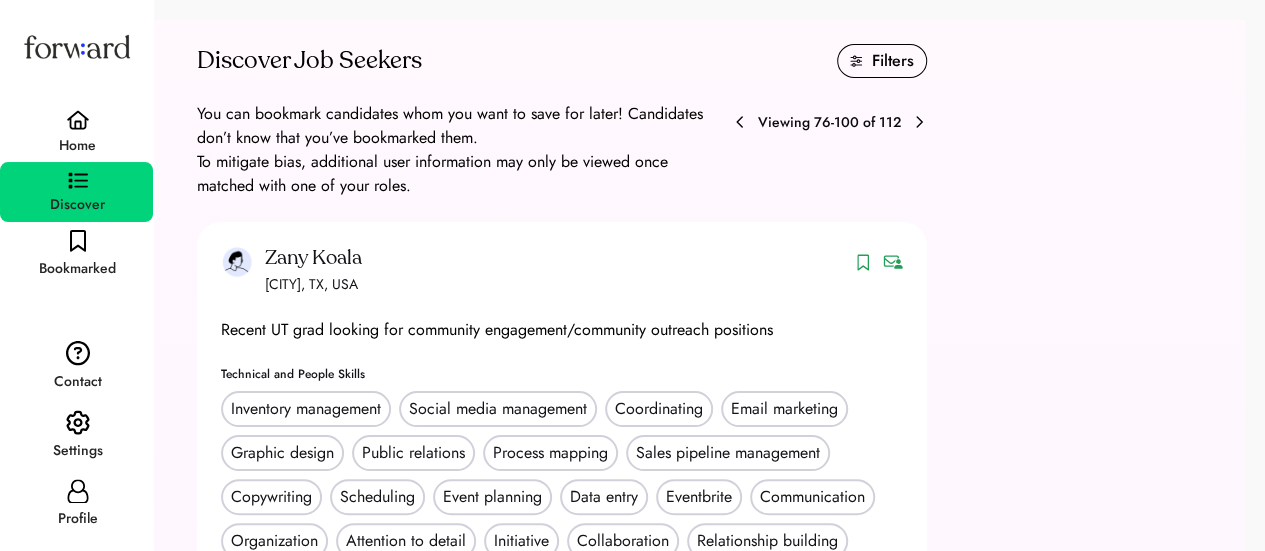 click at bounding box center [740, 122] 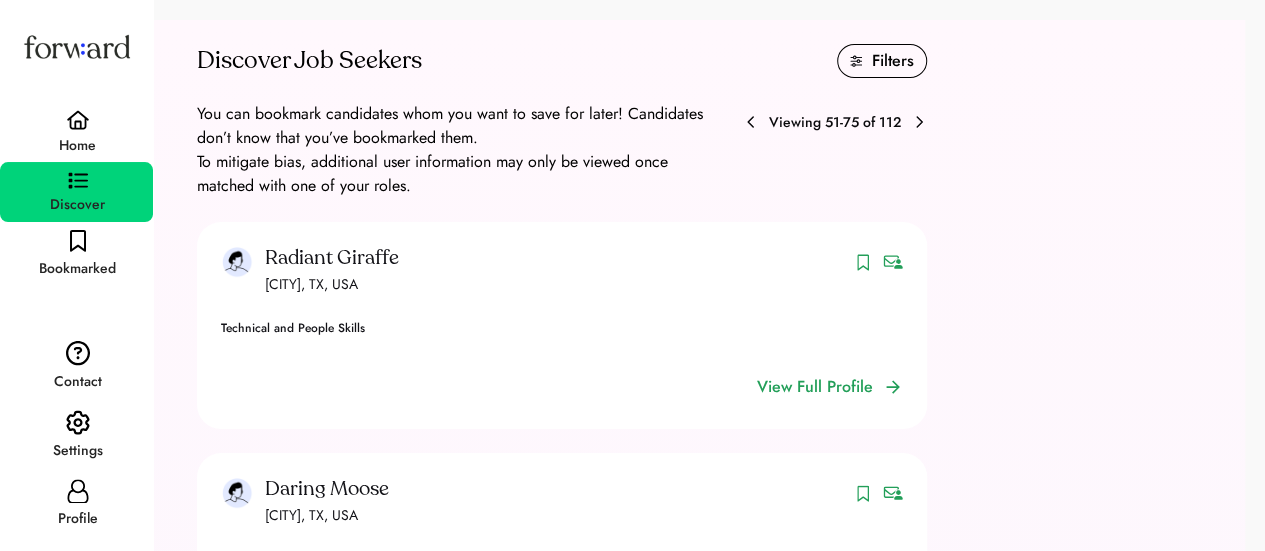 click at bounding box center [751, 122] 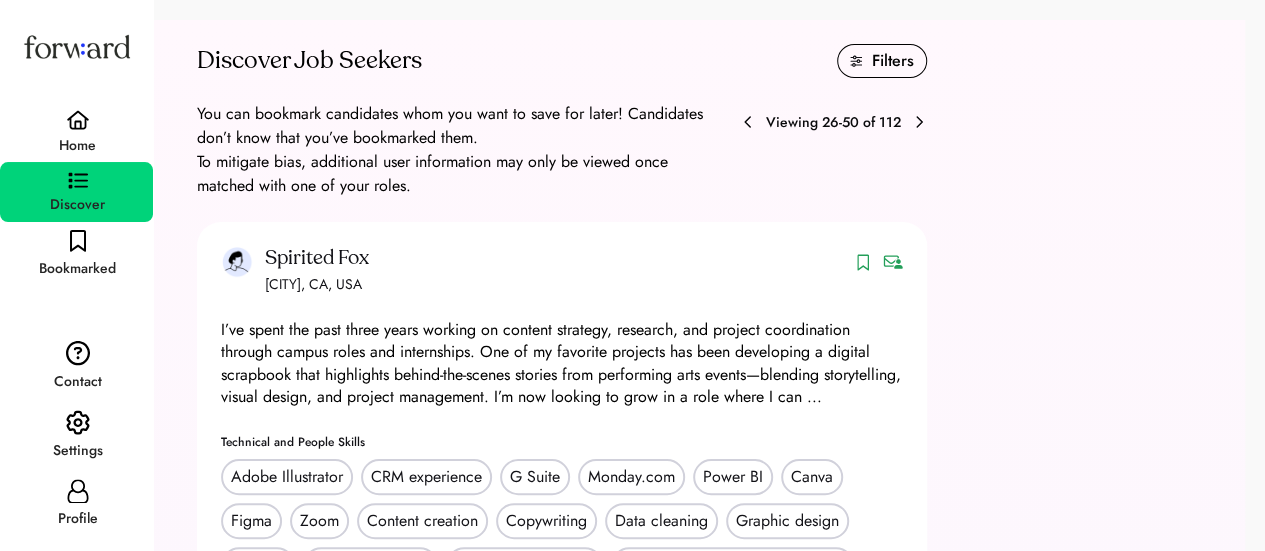 click at bounding box center [748, 122] 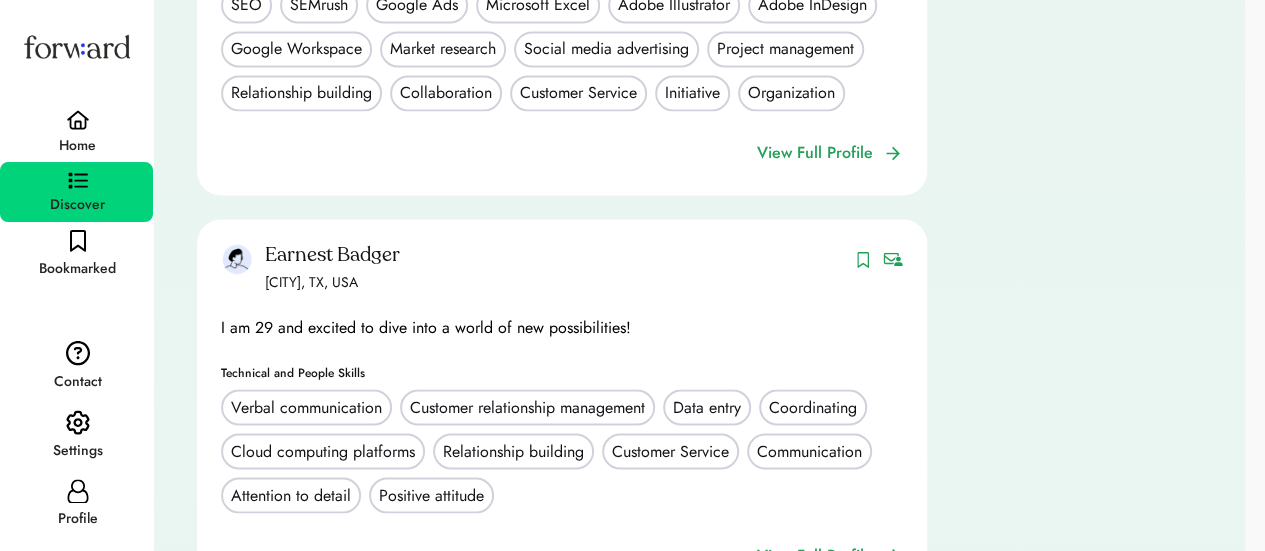 scroll, scrollTop: 9402, scrollLeft: 0, axis: vertical 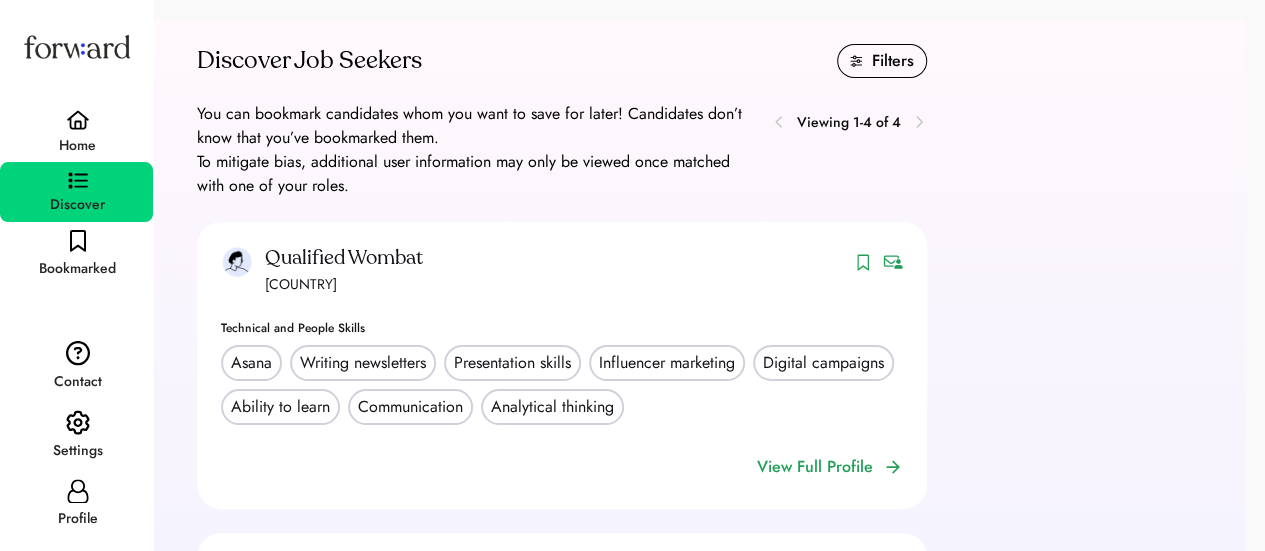 click on "Filters" at bounding box center (893, 61) 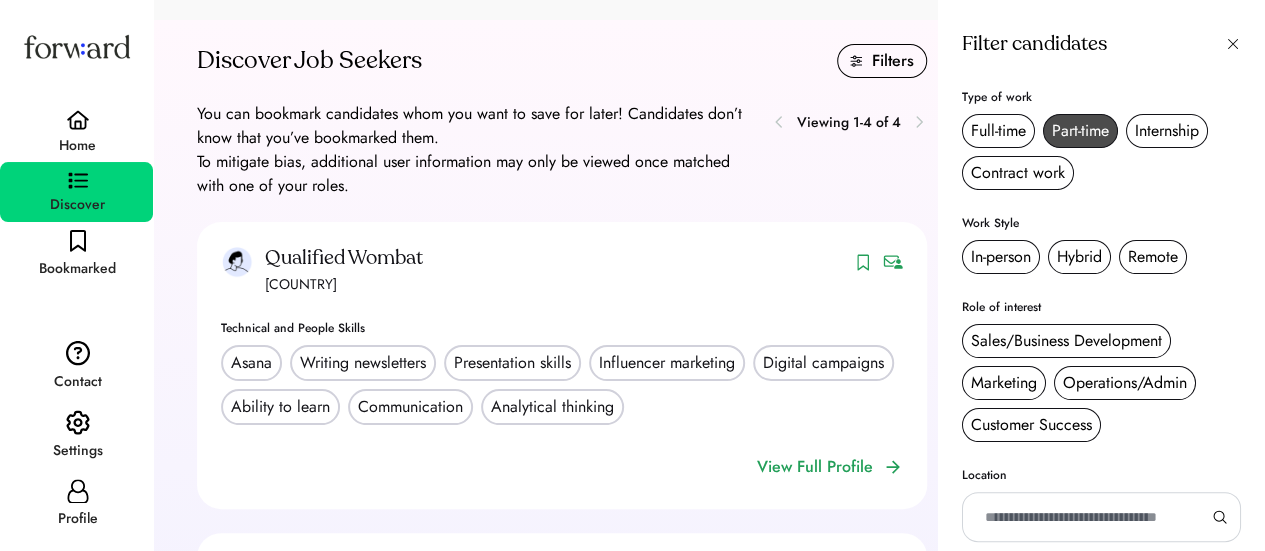 click on "Part-time" at bounding box center (1080, 131) 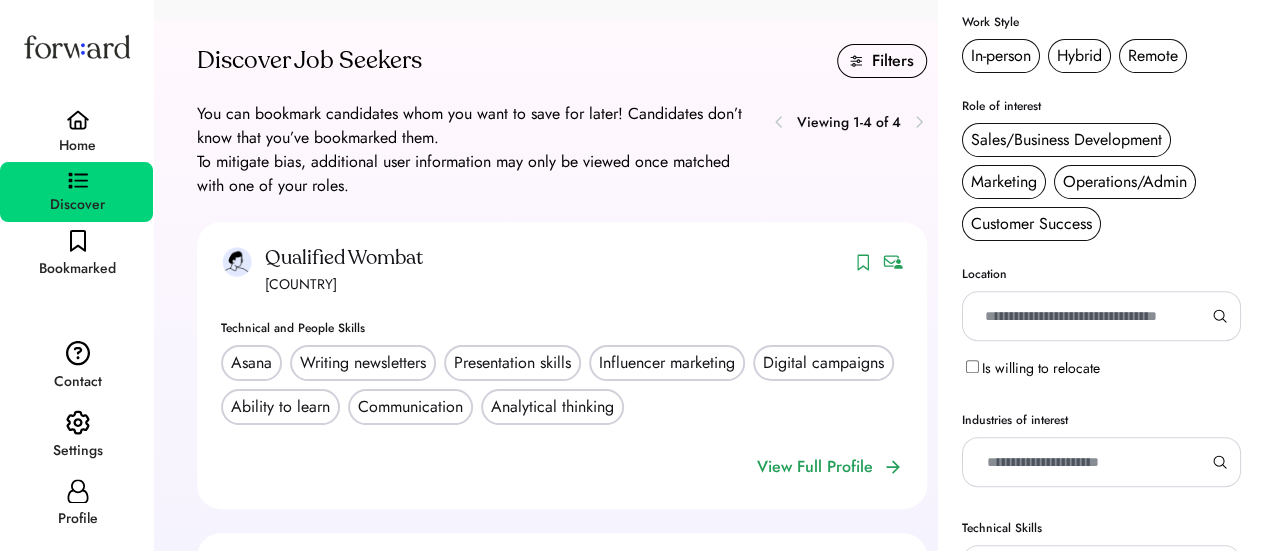 scroll, scrollTop: 202, scrollLeft: 0, axis: vertical 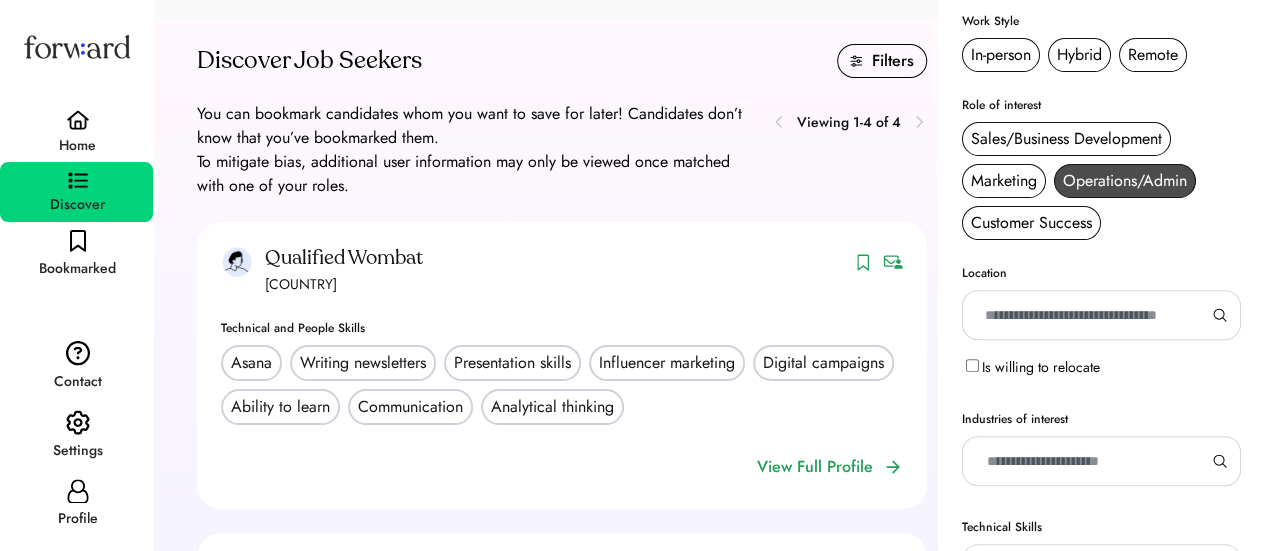 click on "Operations/Admin" at bounding box center [1125, 181] 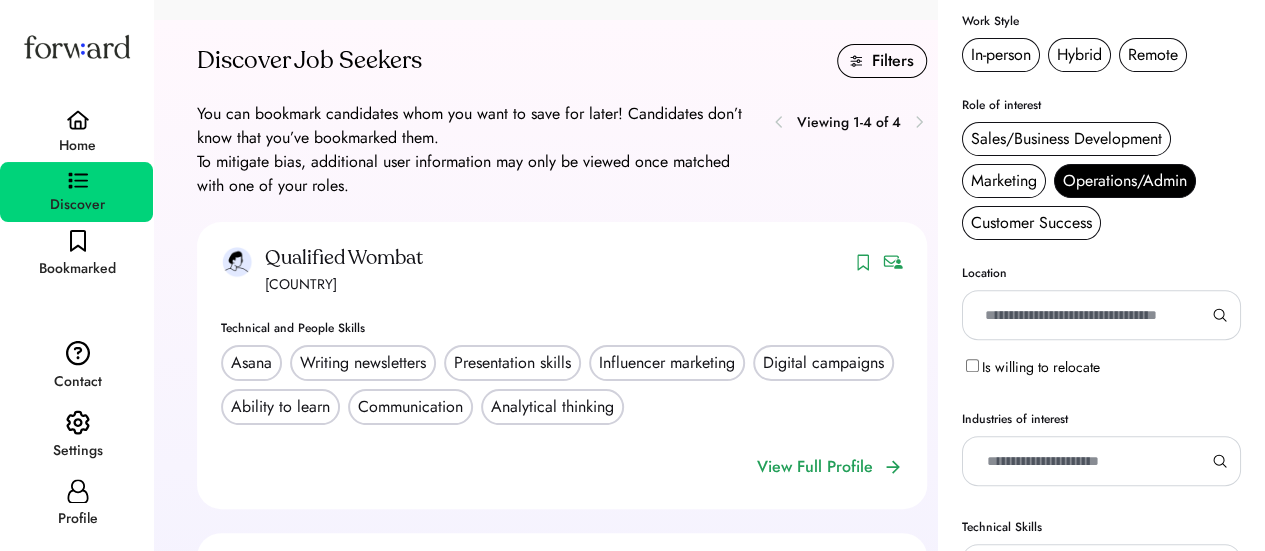 scroll, scrollTop: 468, scrollLeft: 0, axis: vertical 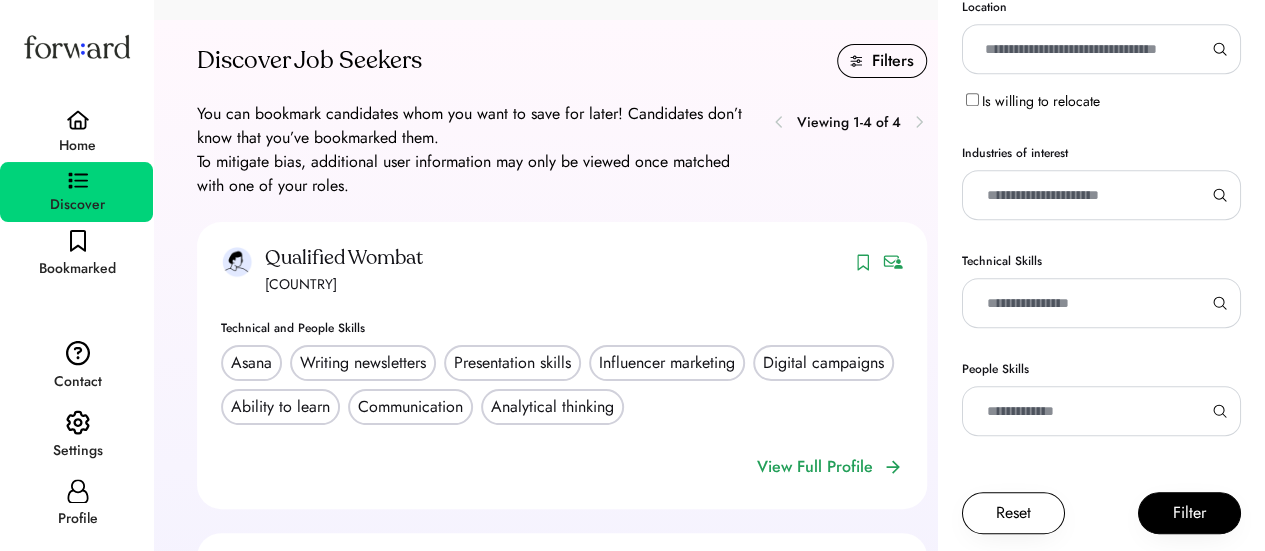 click at bounding box center (1093, 411) 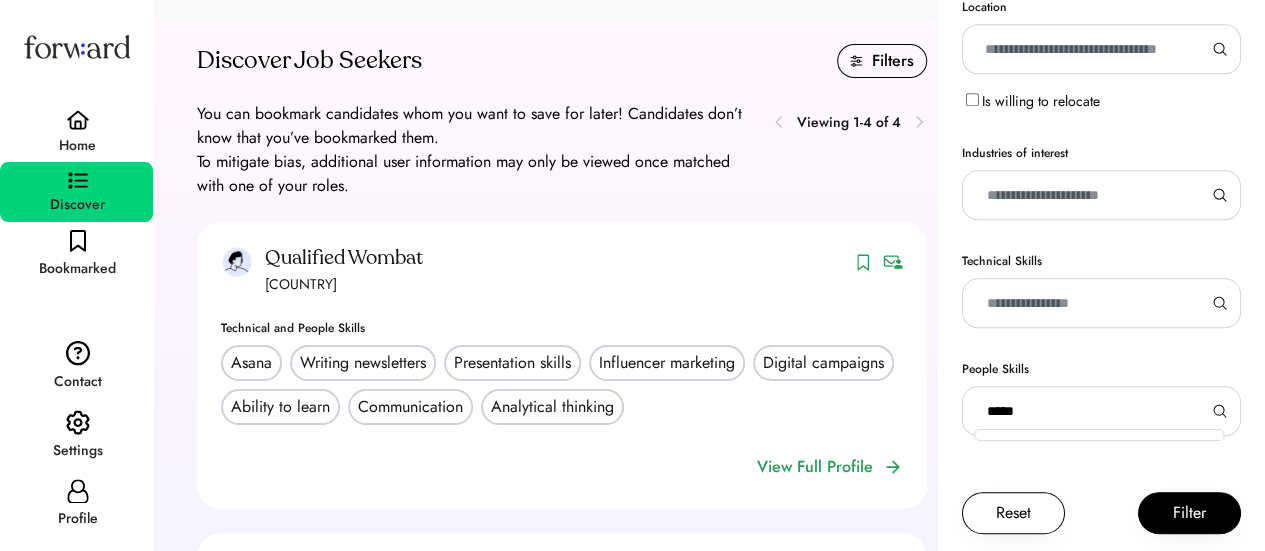scroll, scrollTop: 32, scrollLeft: 0, axis: vertical 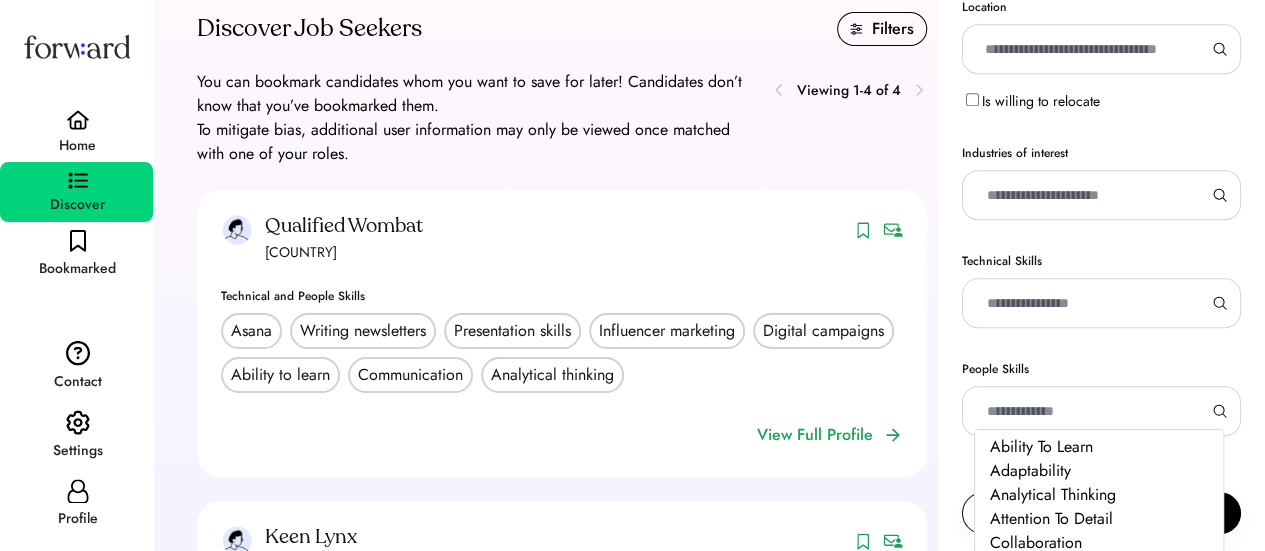 click at bounding box center [1093, 303] 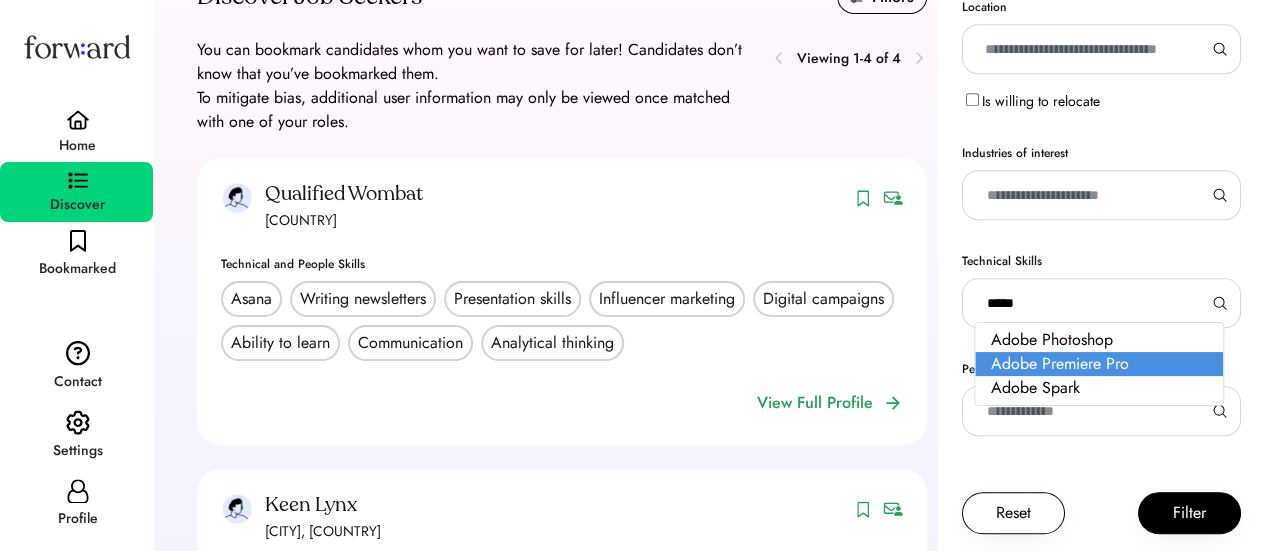 scroll, scrollTop: 58, scrollLeft: 0, axis: vertical 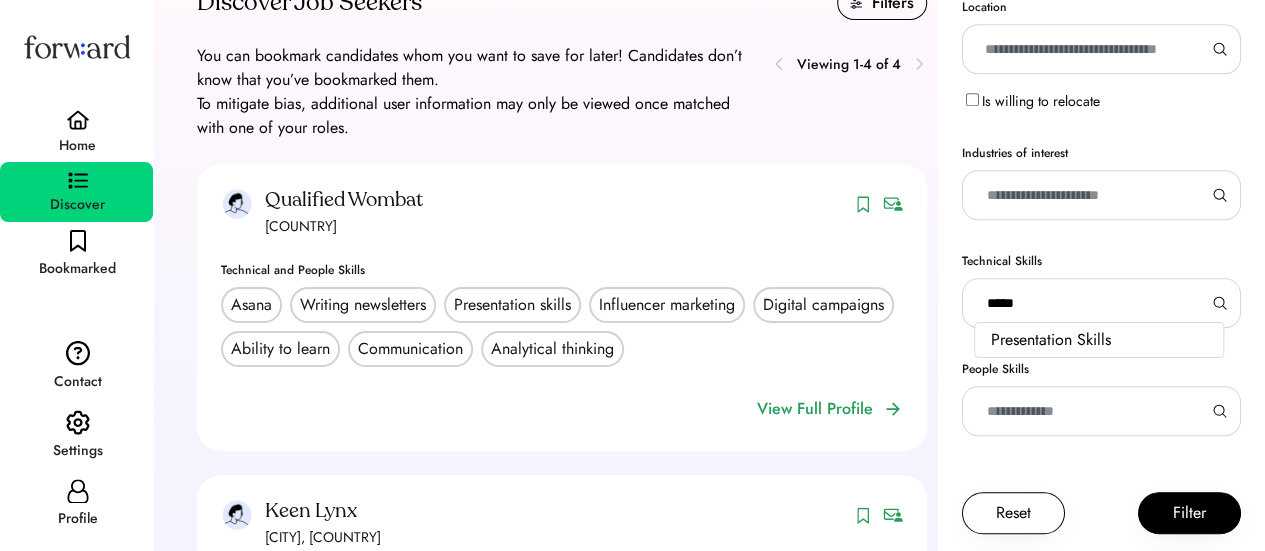 click at bounding box center (1093, 303) 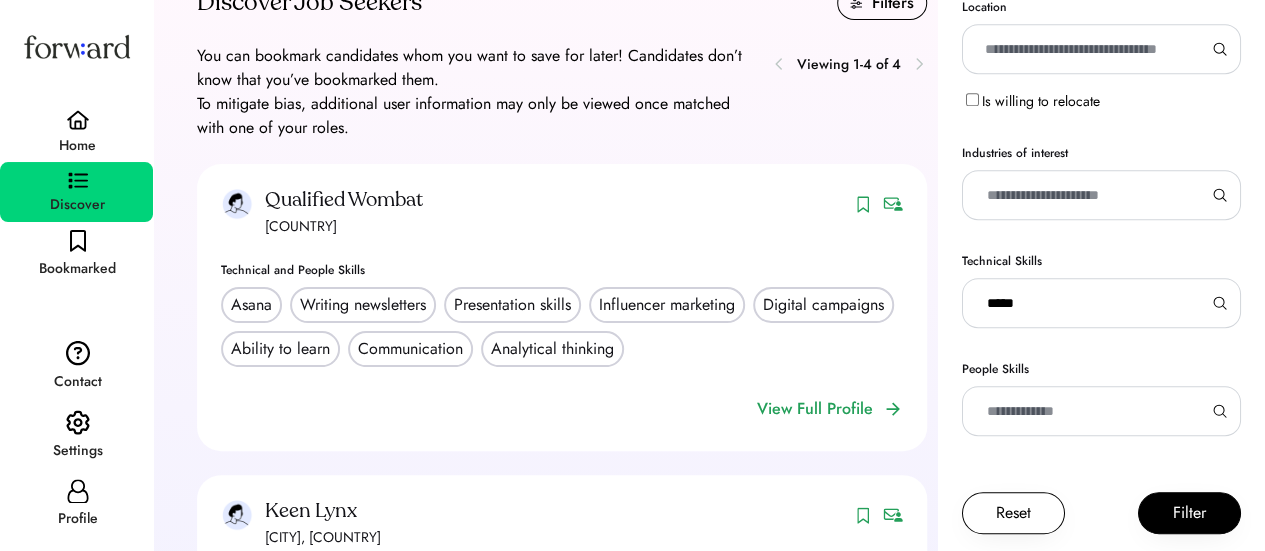 click at bounding box center [1093, 303] 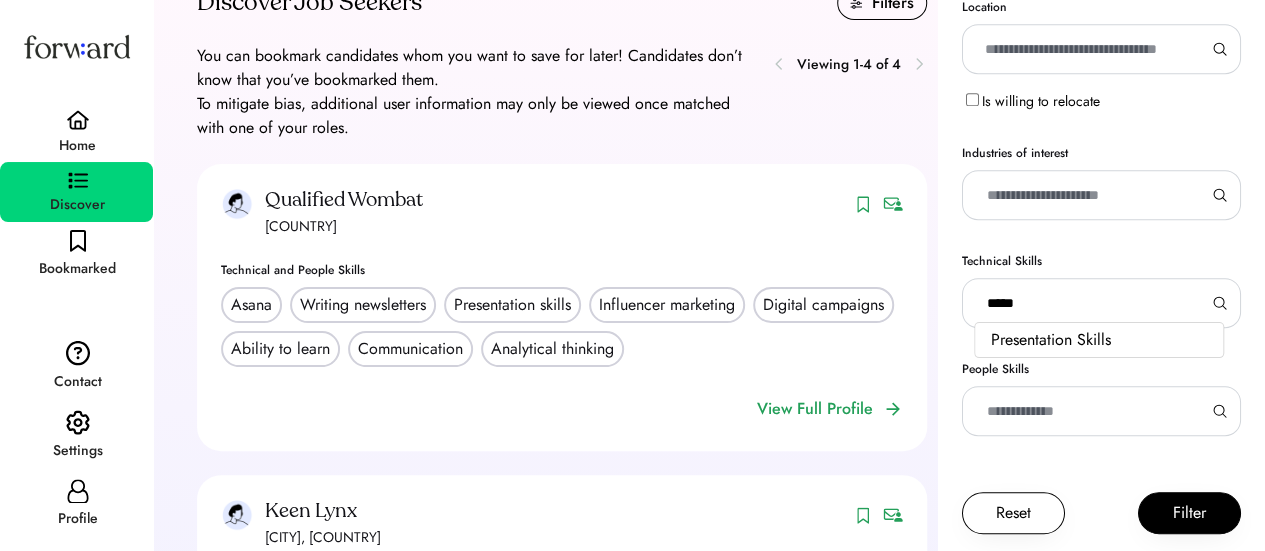 type on "*****" 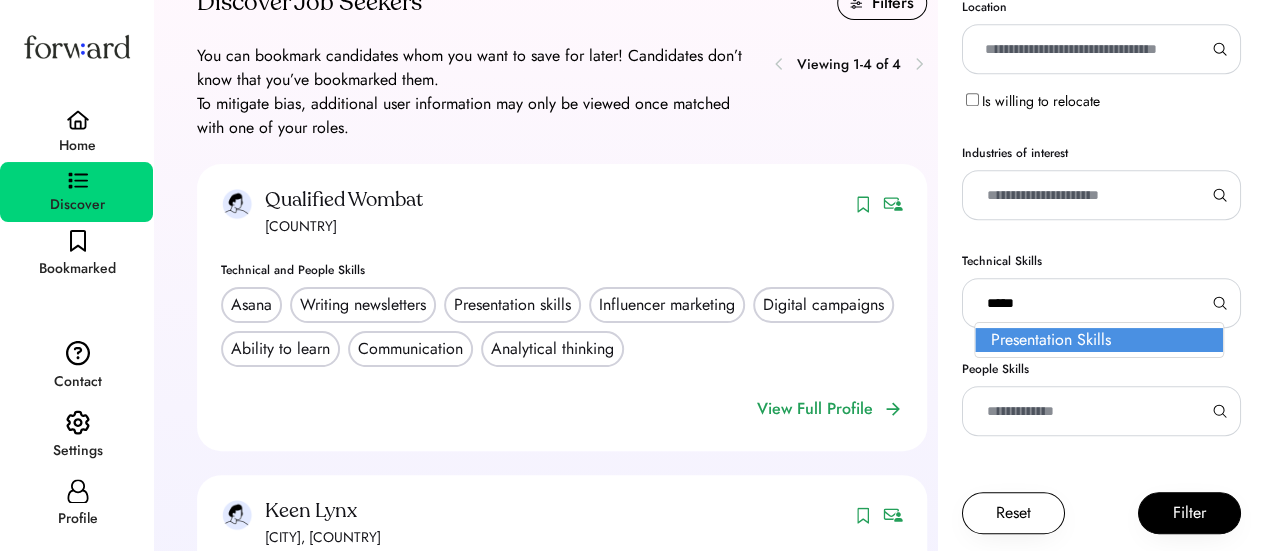 click on "Presentation Skills" at bounding box center (1050, 340) 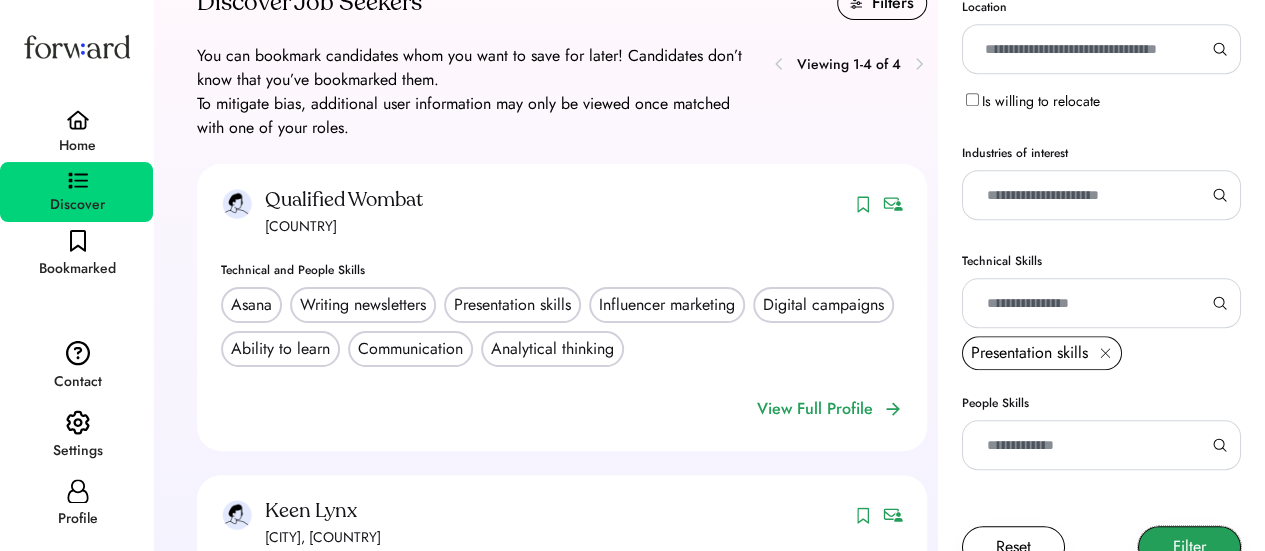 click on "Filter" at bounding box center (1189, 547) 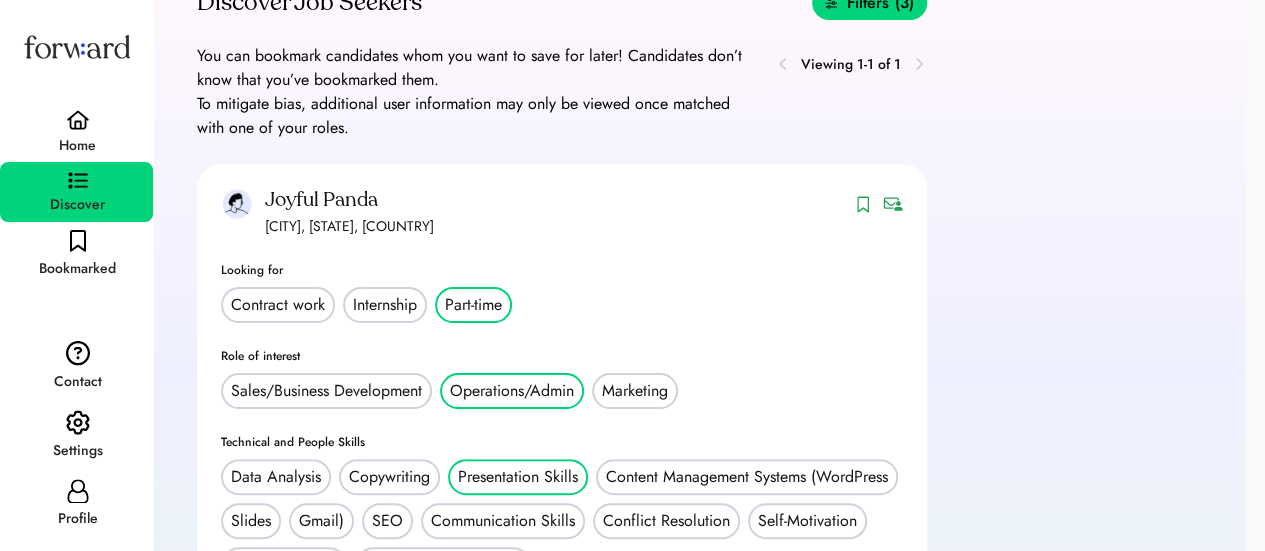 scroll, scrollTop: 0, scrollLeft: 0, axis: both 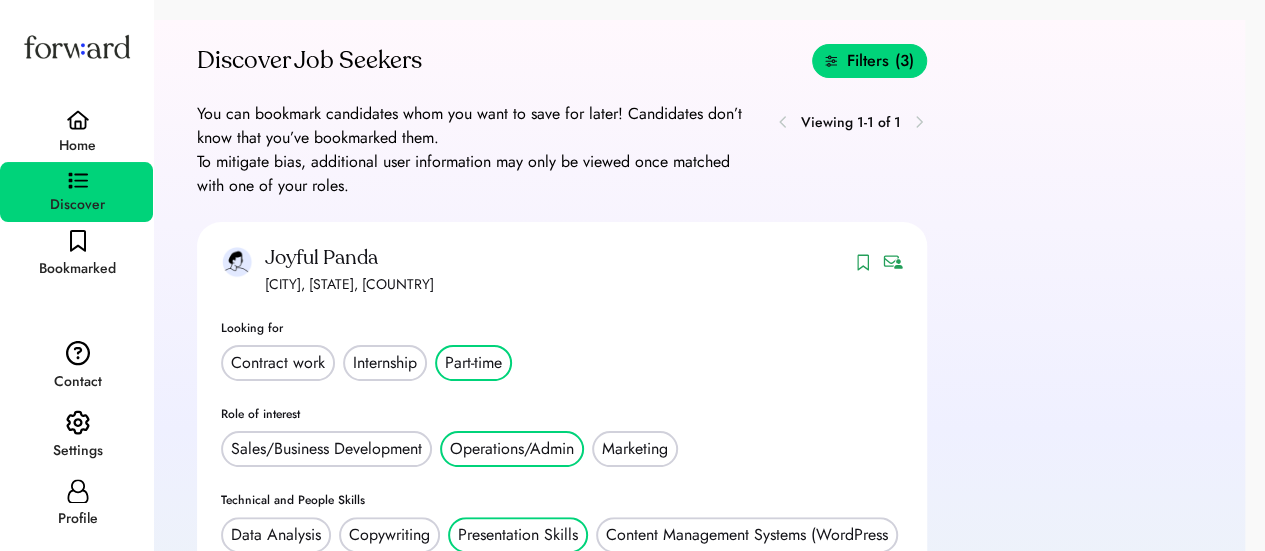 click on "Filters" at bounding box center (868, 61) 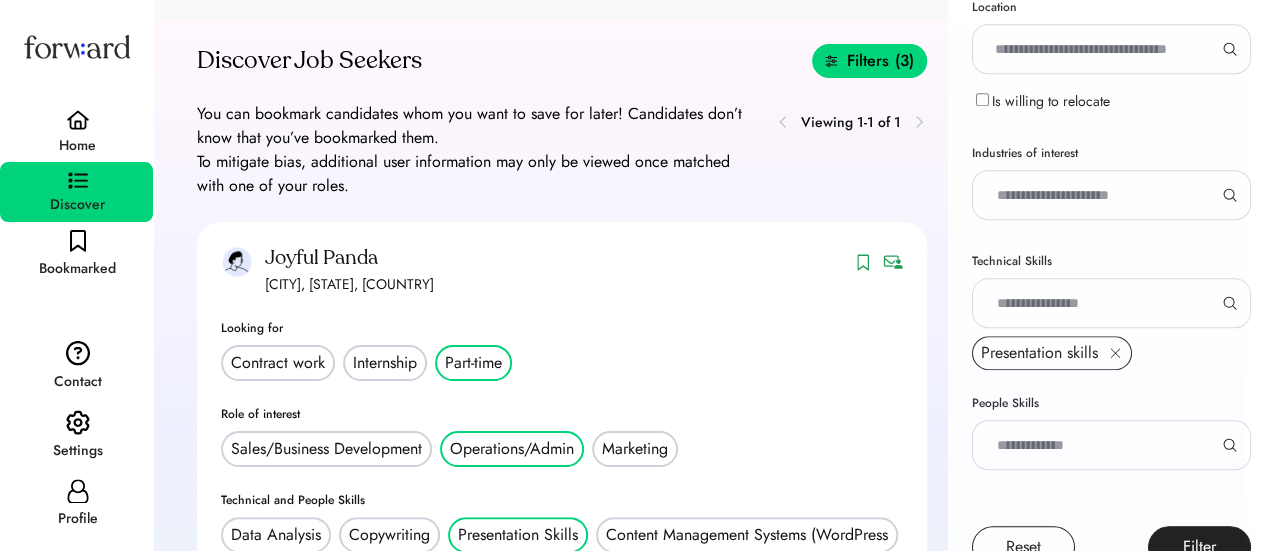 scroll, scrollTop: 501, scrollLeft: 0, axis: vertical 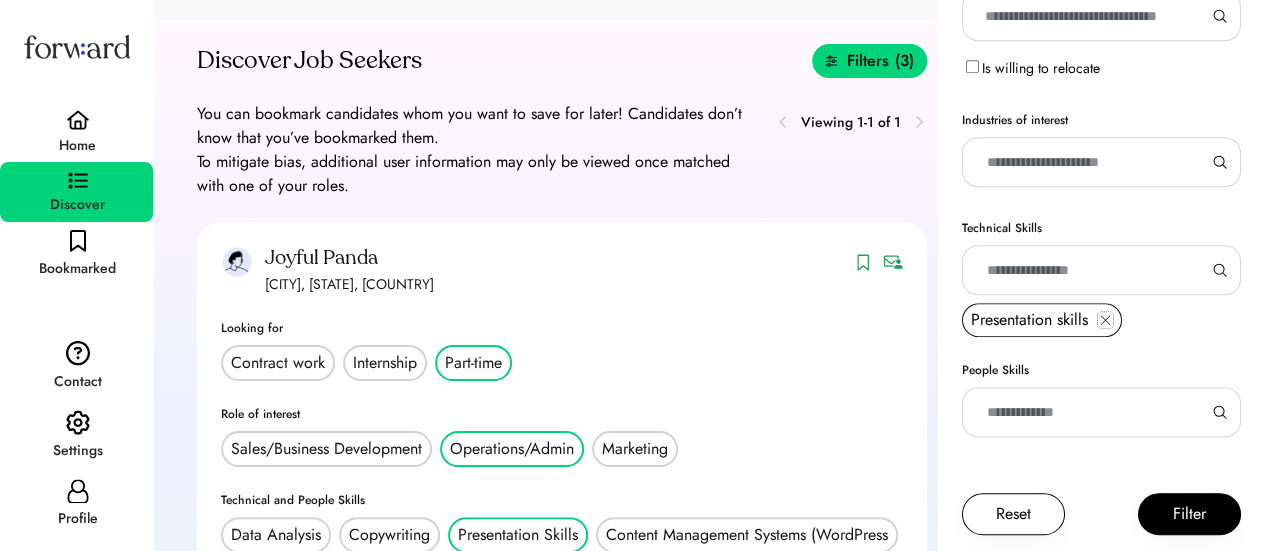 click at bounding box center (1105, 320) 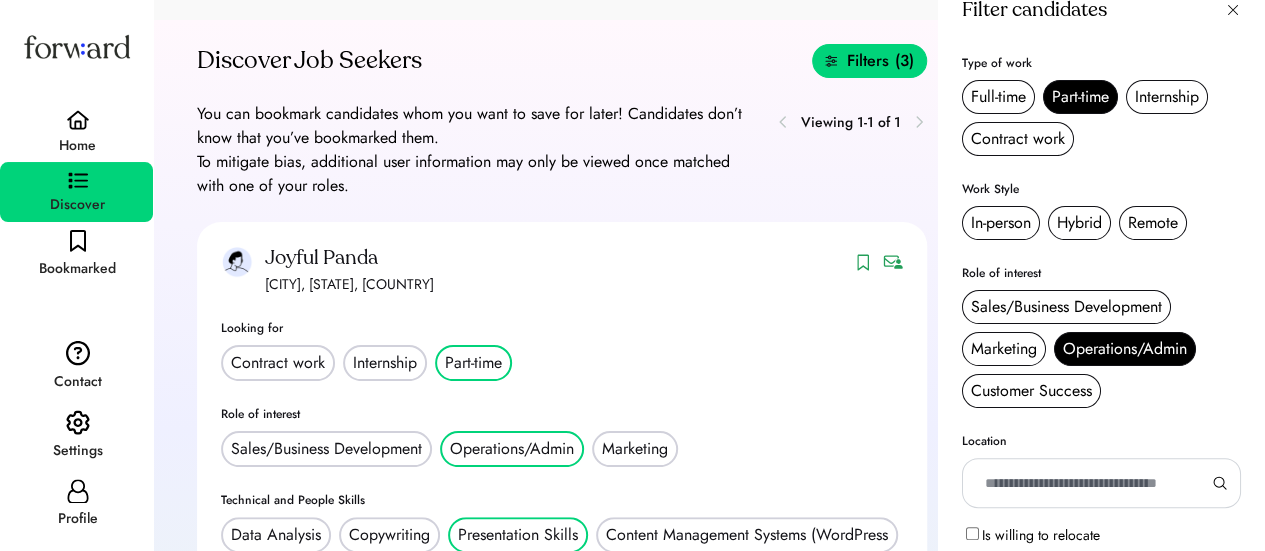 scroll, scrollTop: 0, scrollLeft: 0, axis: both 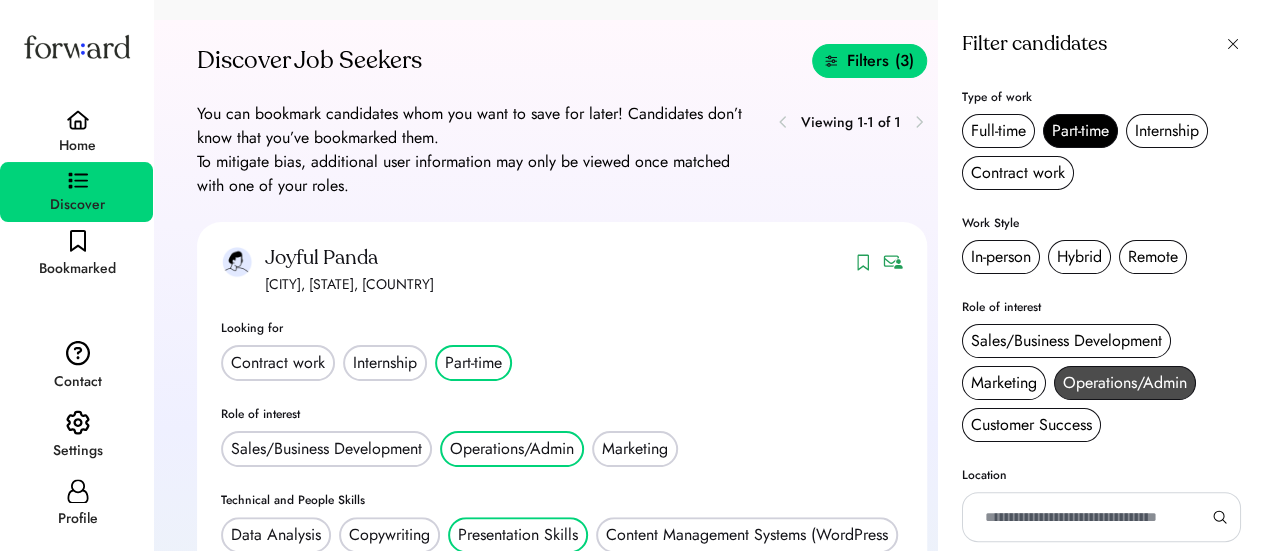 click on "Operations/Admin" at bounding box center [1125, 383] 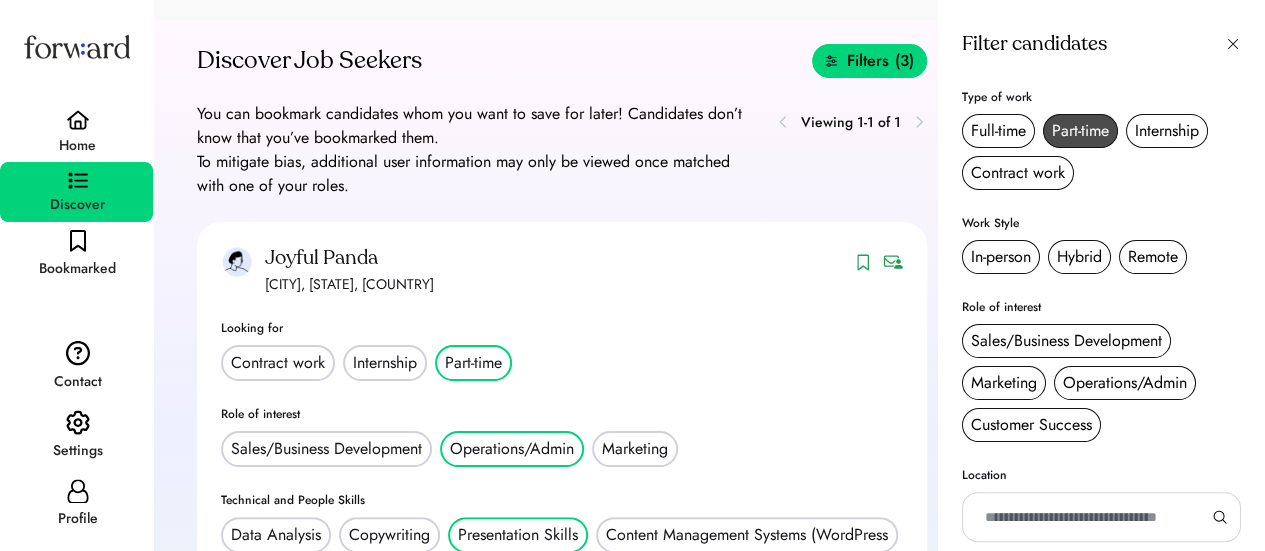 click on "Part-time" at bounding box center [1080, 131] 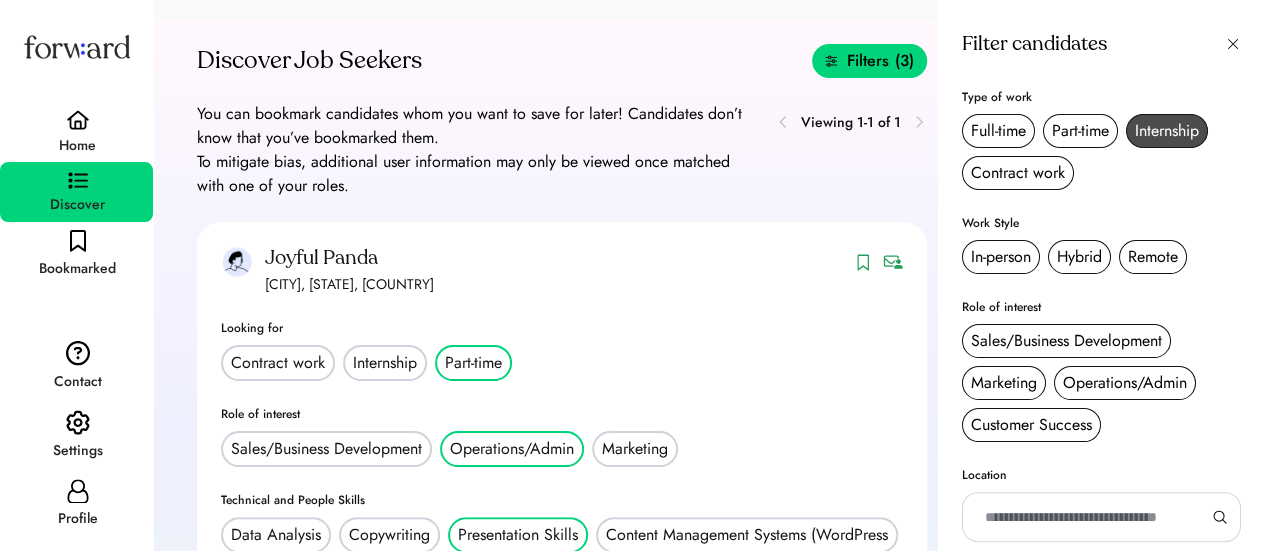 click on "Internship" at bounding box center (1167, 131) 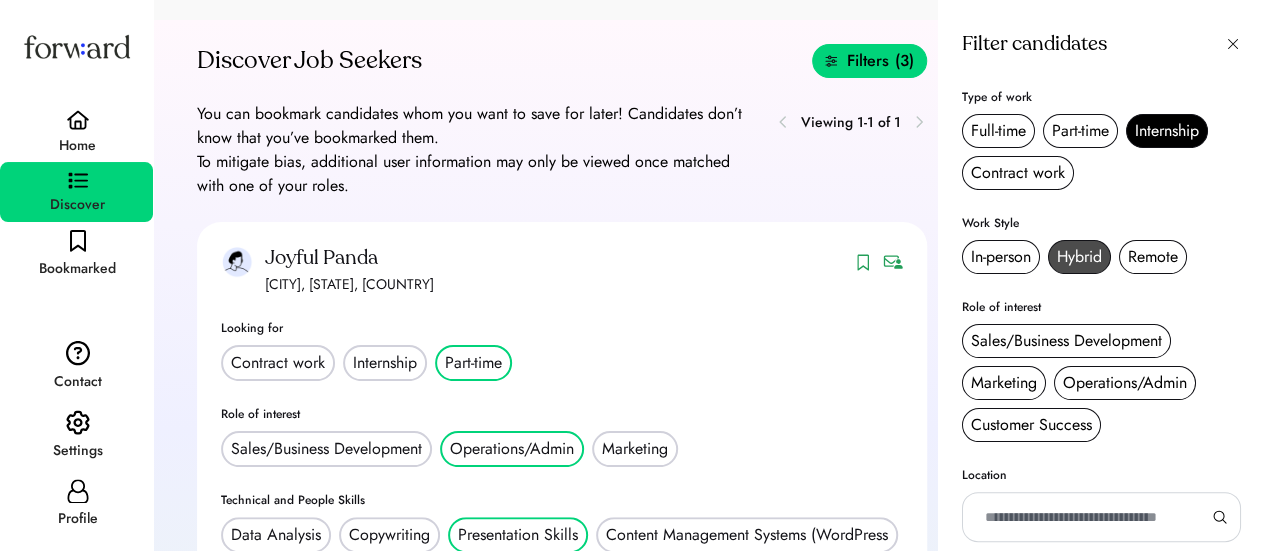 scroll, scrollTop: 468, scrollLeft: 0, axis: vertical 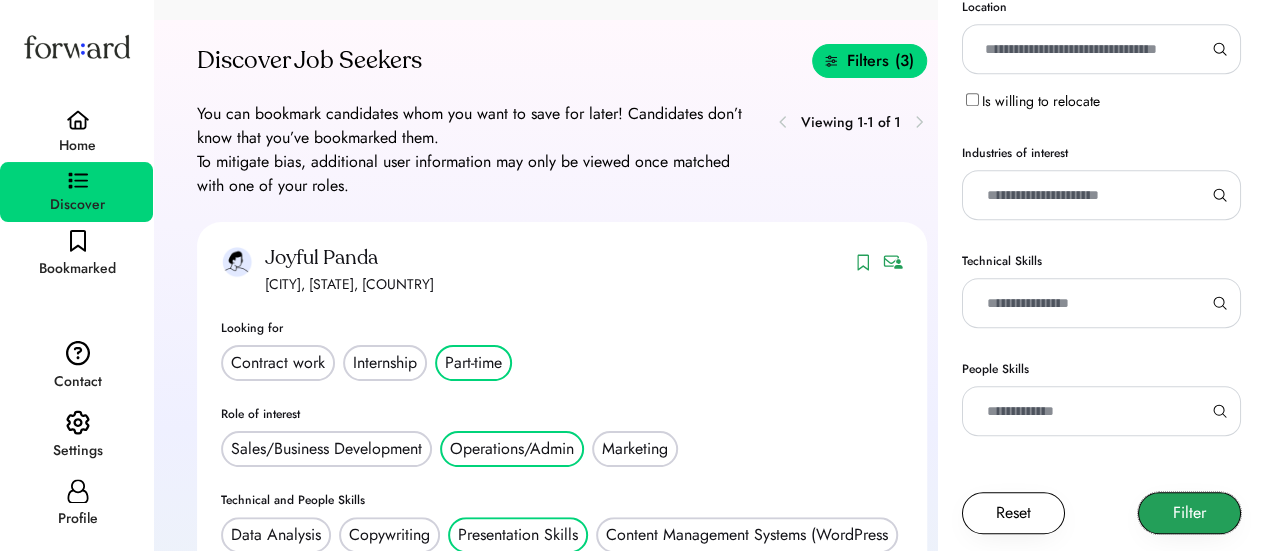 click on "Filter" at bounding box center [1189, 513] 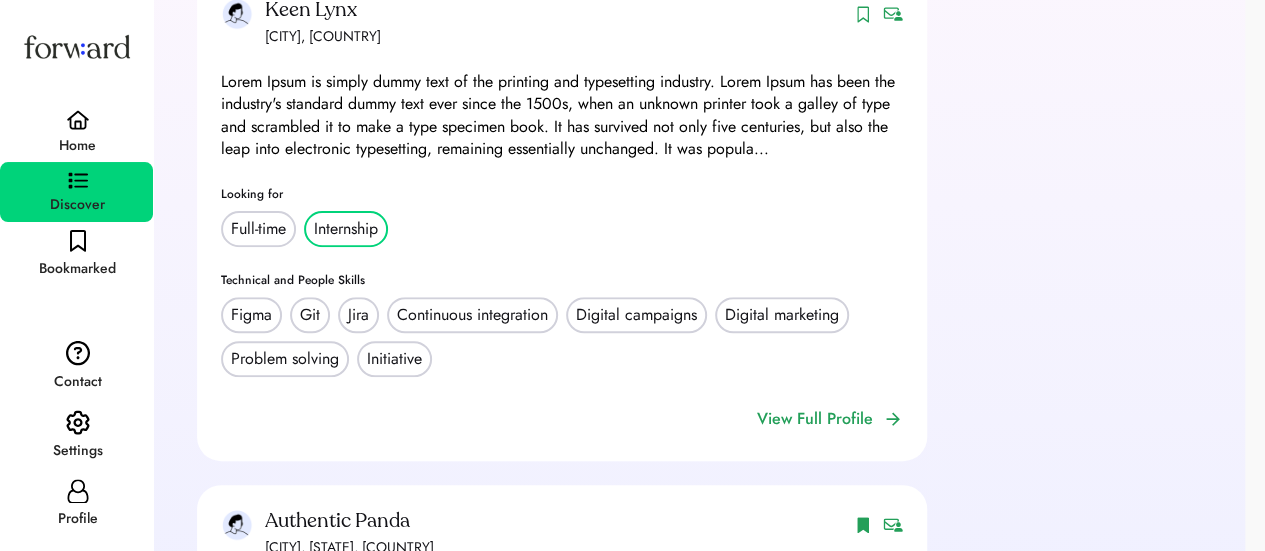 scroll, scrollTop: 0, scrollLeft: 0, axis: both 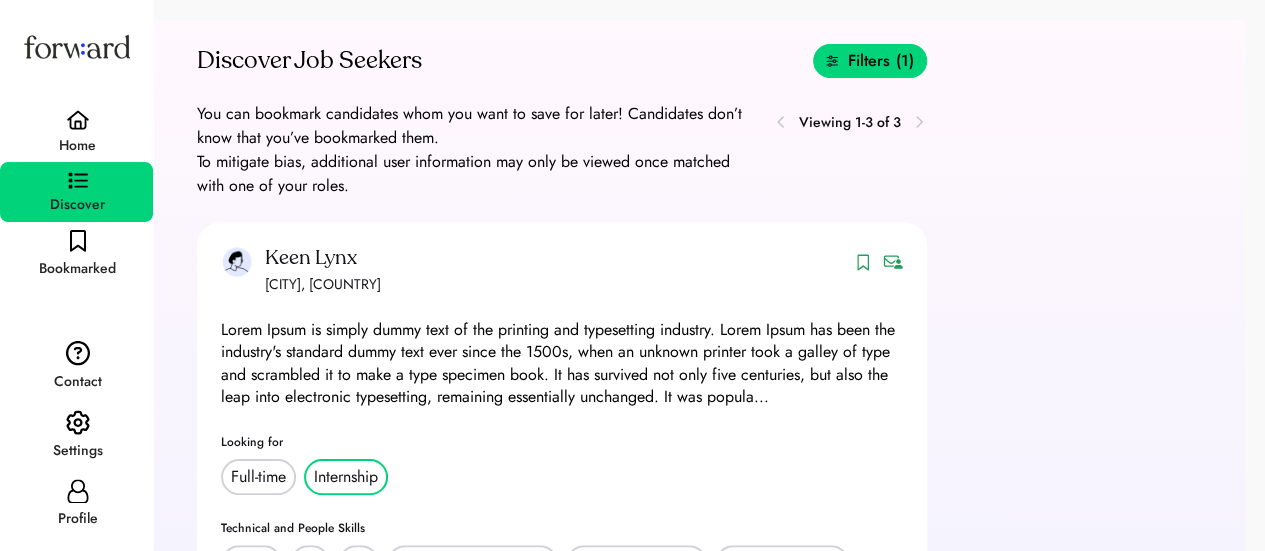 click on "Filters (1)" at bounding box center [870, 61] 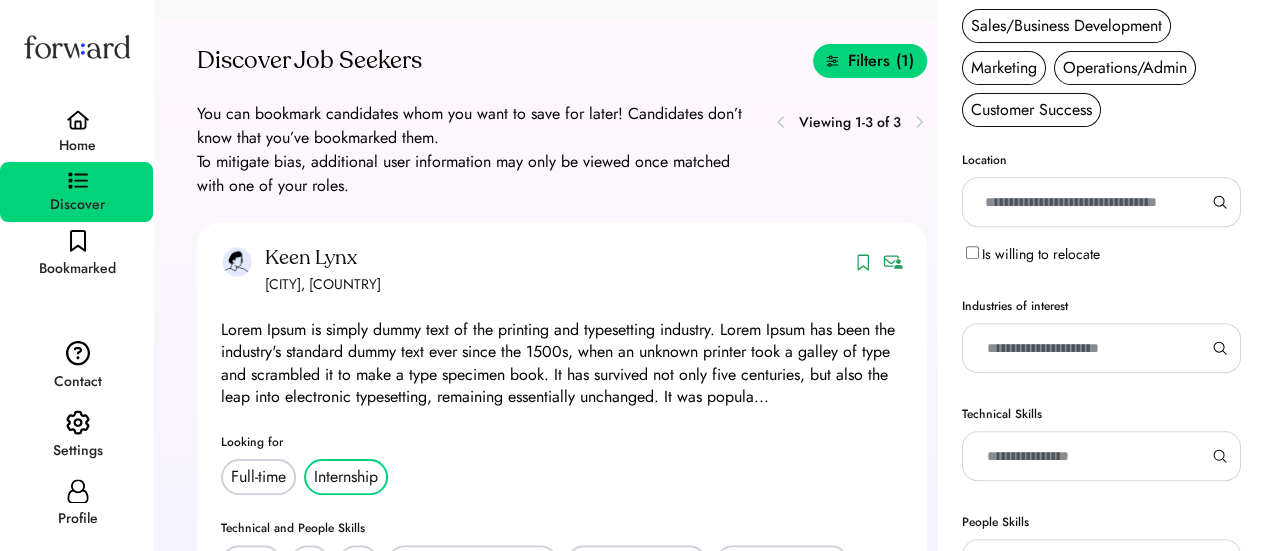 scroll, scrollTop: 468, scrollLeft: 0, axis: vertical 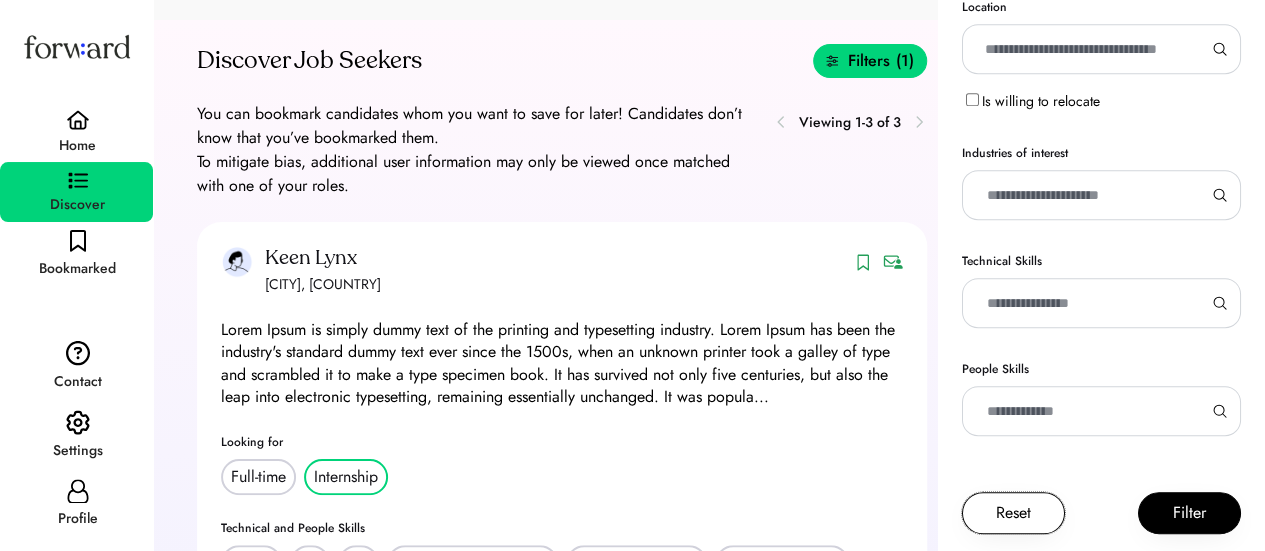 click on "Reset" at bounding box center [1013, 513] 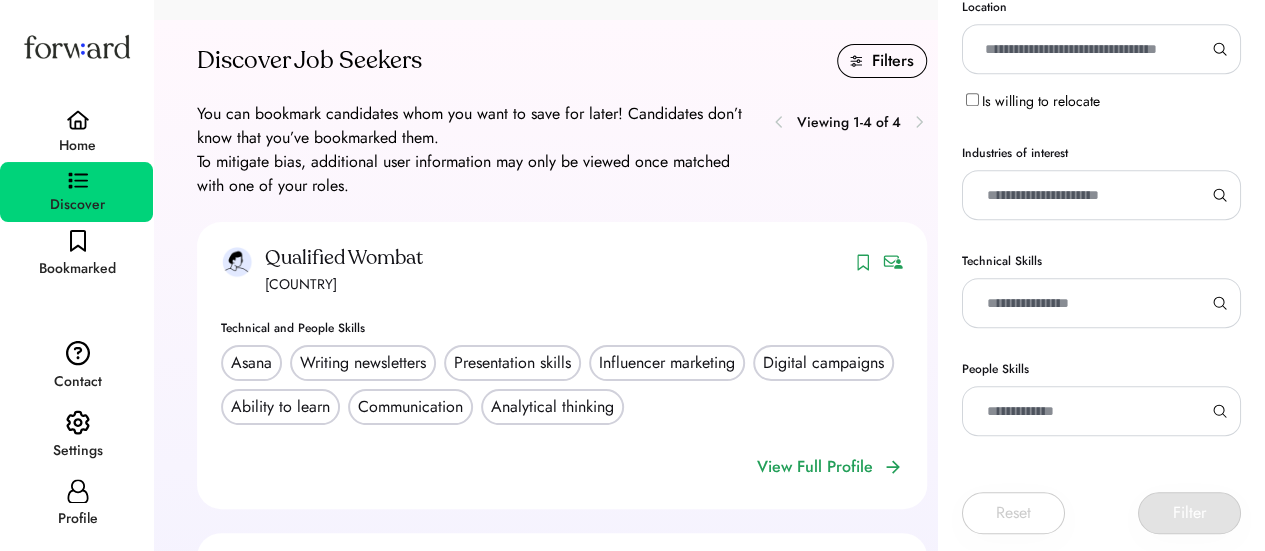 scroll, scrollTop: 0, scrollLeft: 0, axis: both 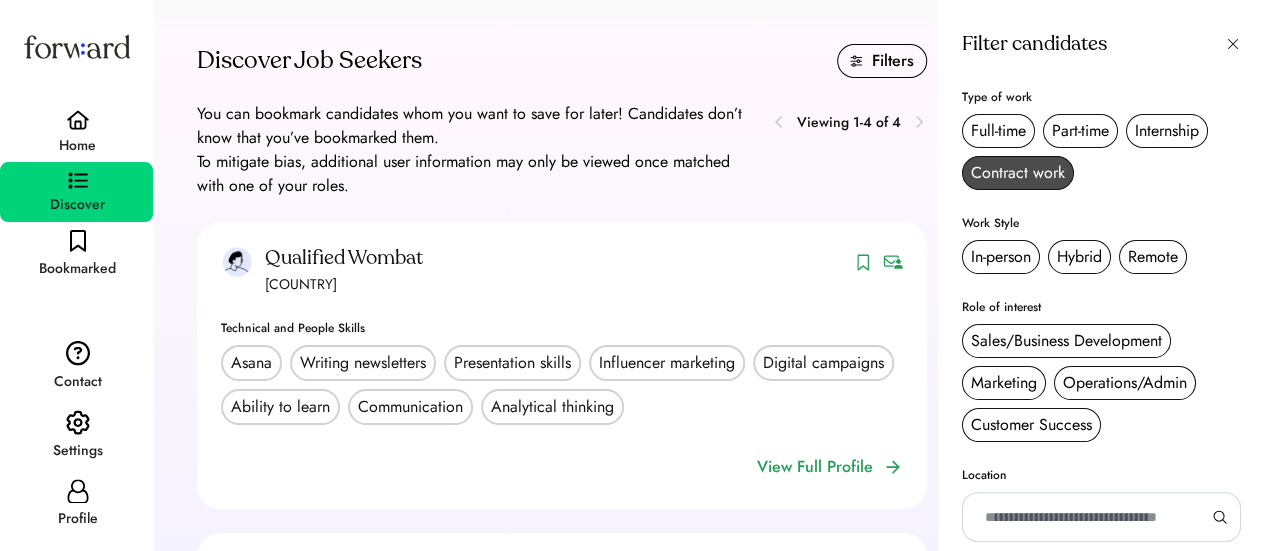click on "Contract work" at bounding box center (1018, 173) 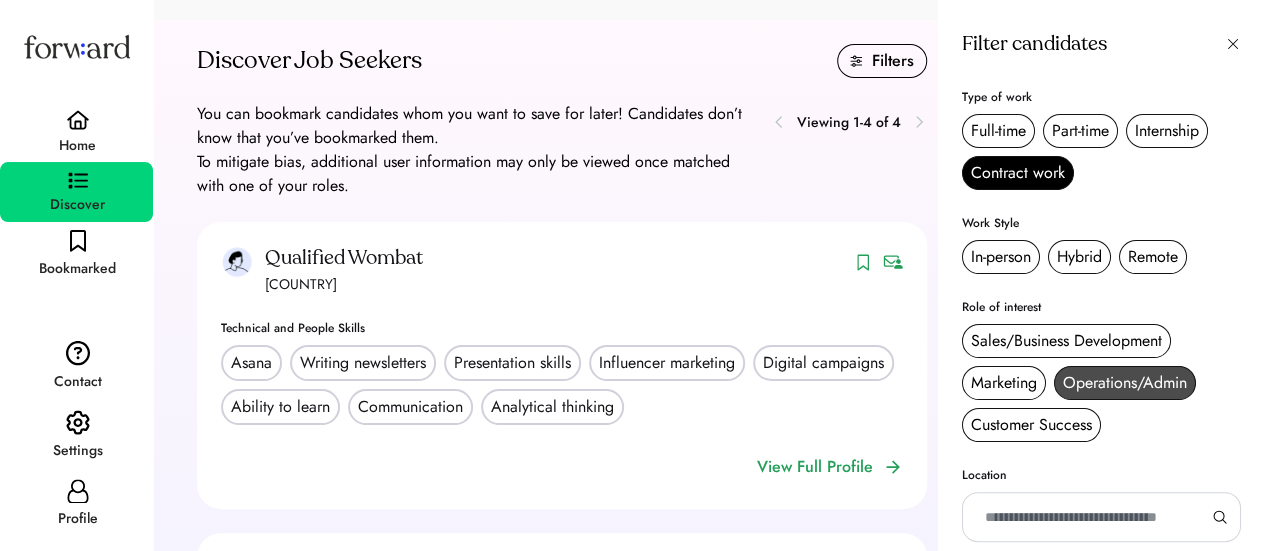 scroll, scrollTop: 468, scrollLeft: 0, axis: vertical 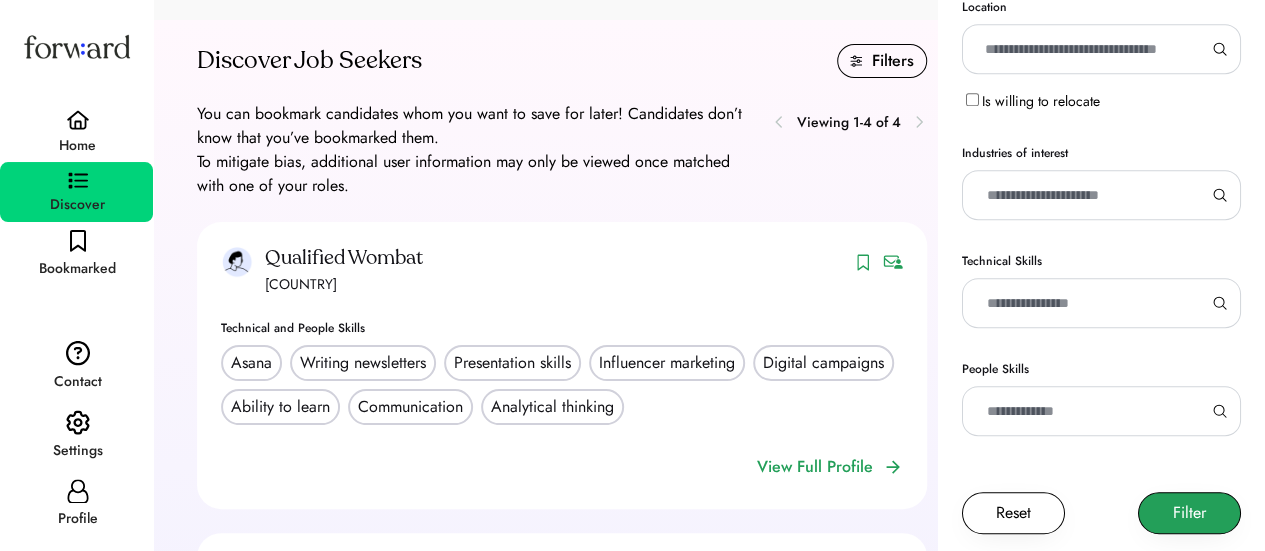 click on "Filter" at bounding box center [1189, 513] 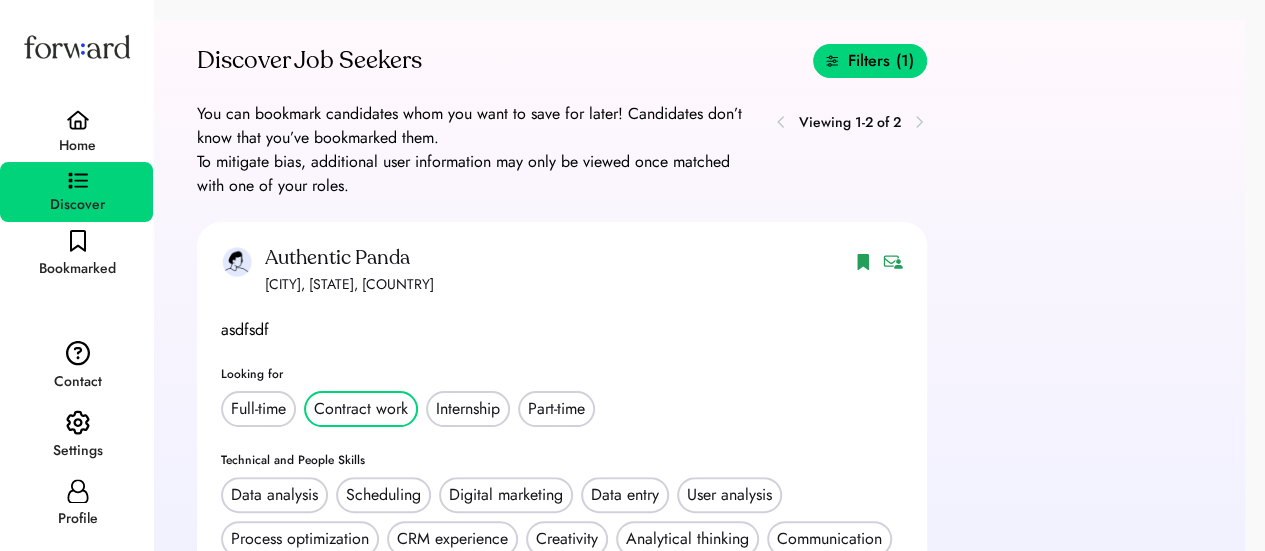 click on "Filters" at bounding box center [869, 61] 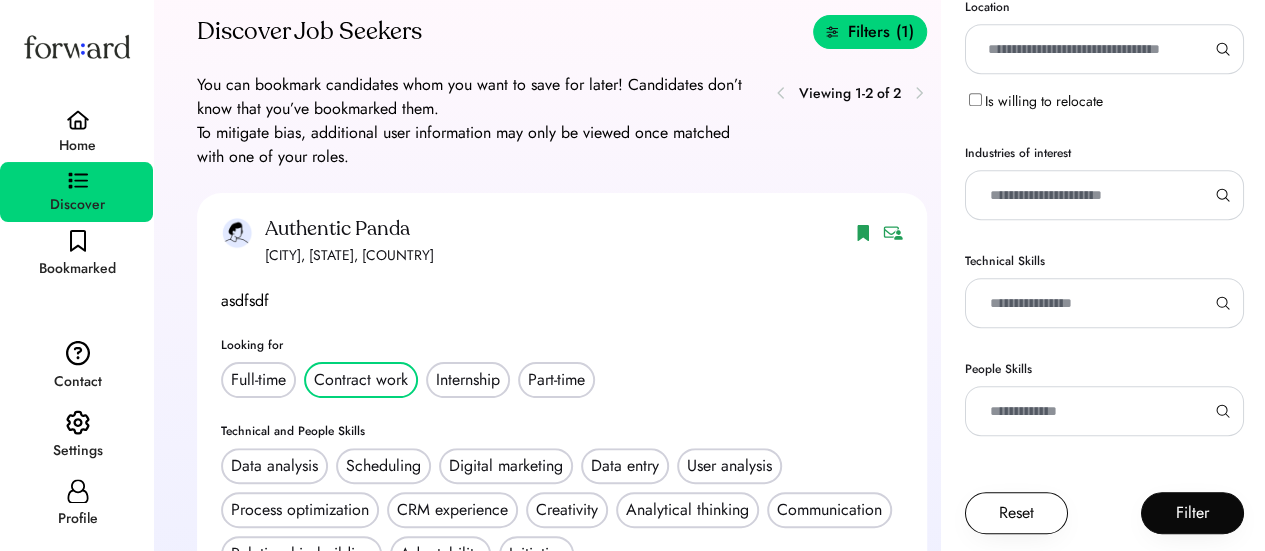 scroll, scrollTop: 31, scrollLeft: 0, axis: vertical 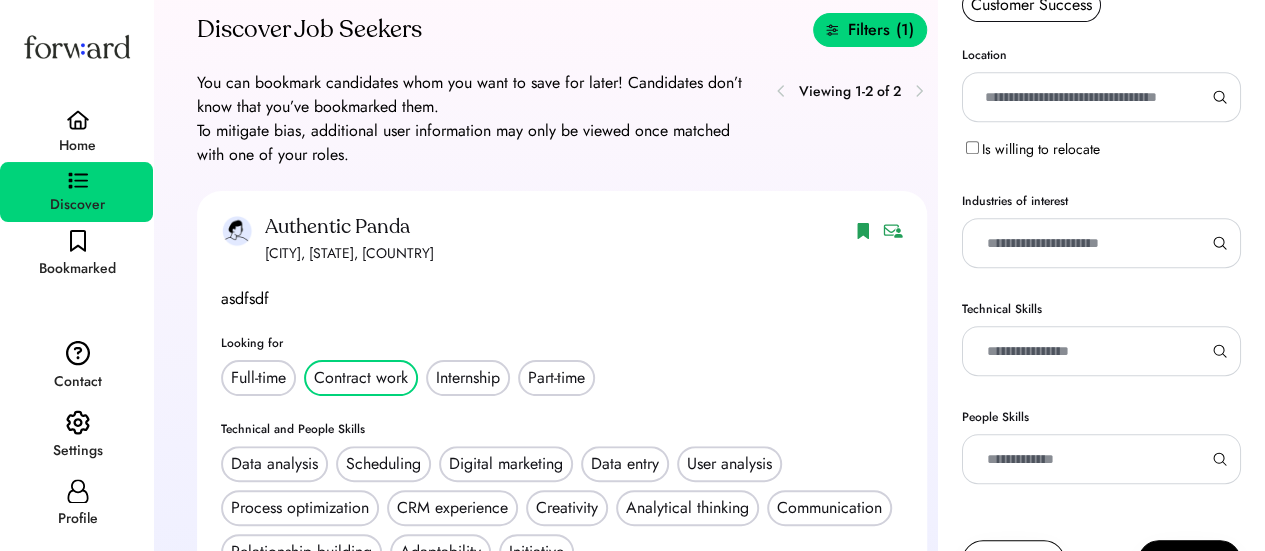 click on "Is willing to relocate" at bounding box center (1041, 149) 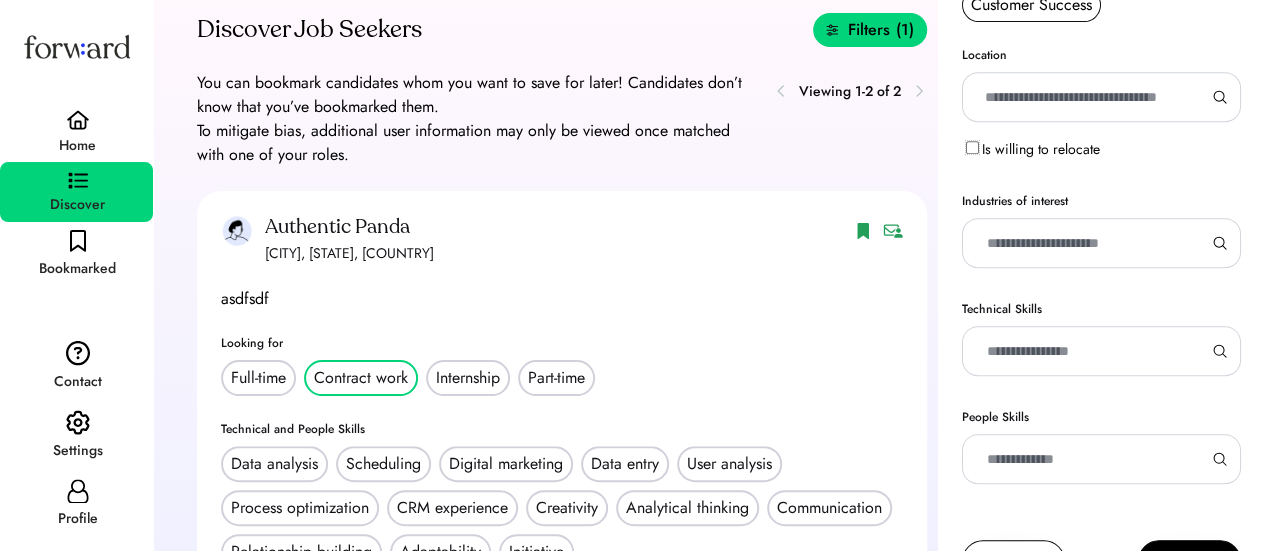 scroll, scrollTop: 468, scrollLeft: 0, axis: vertical 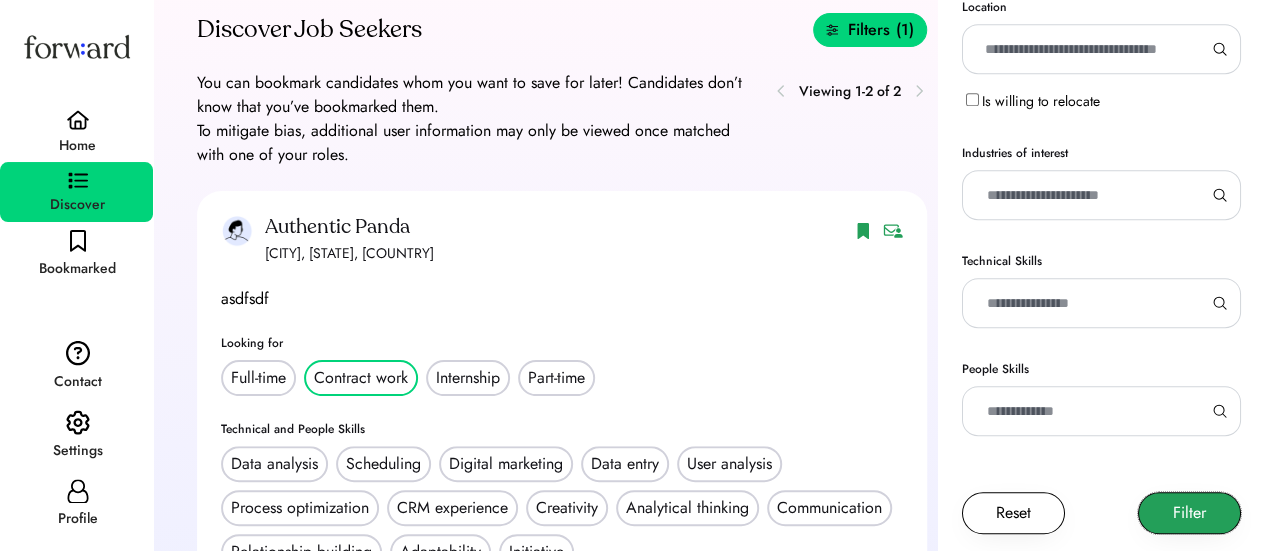 click on "Filter" at bounding box center [1189, 513] 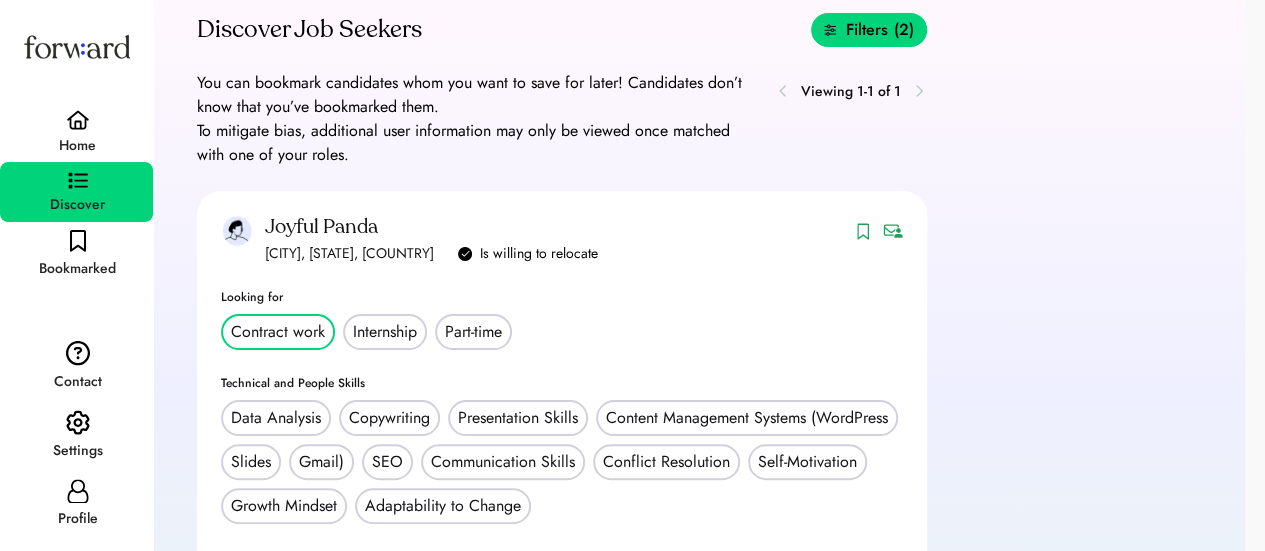 click on "Filters" at bounding box center (867, 30) 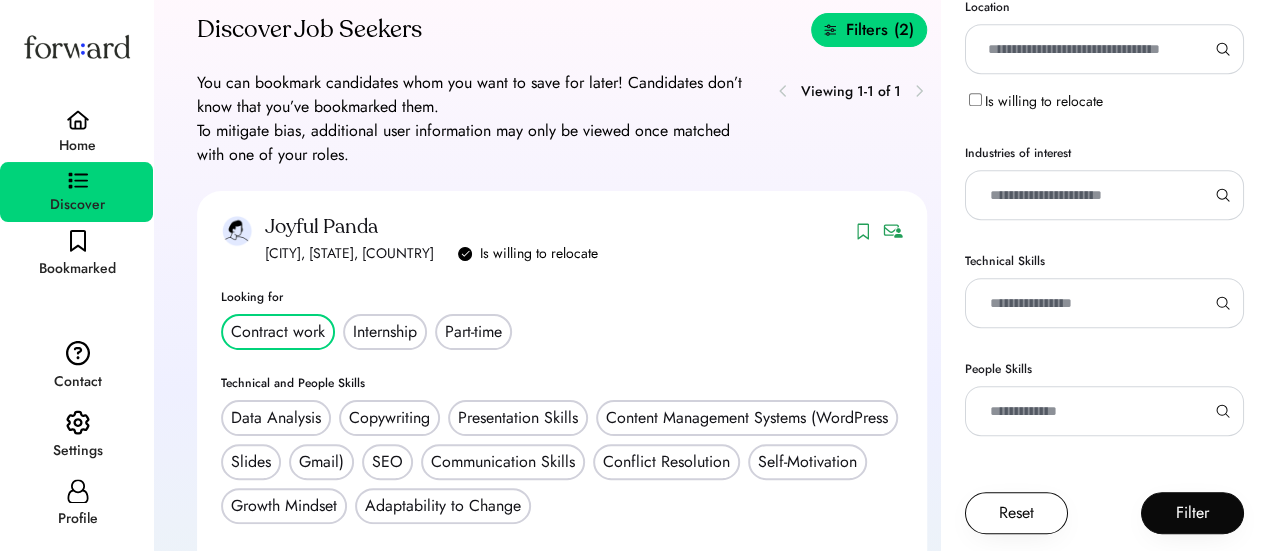 click on "Reset" at bounding box center (1016, 513) 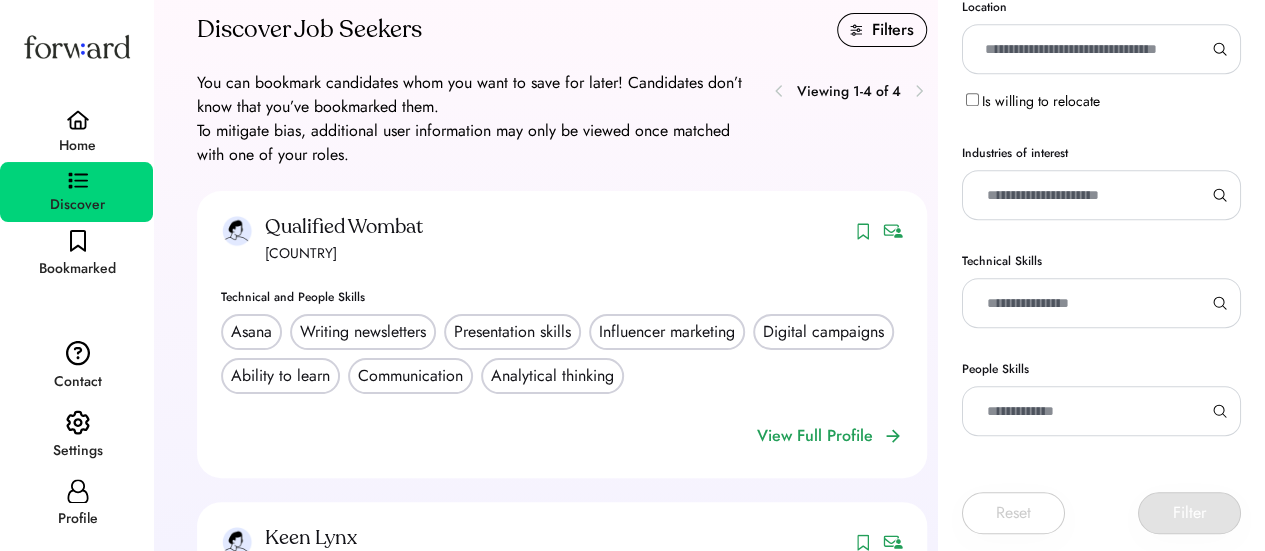 click on "You can bookmark candidates whom you want to save for later! Candidates don’t know that you’ve bookmarked them.
To mitigate bias, additional user information may only be viewed once matched with one of your roles." at bounding box center [473, 119] 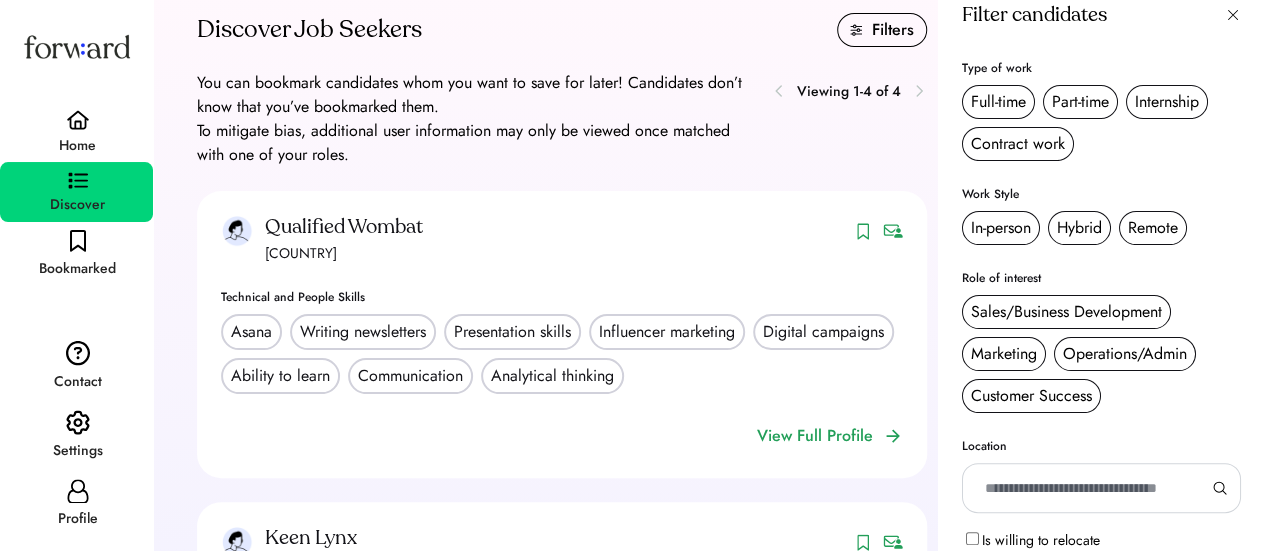 scroll, scrollTop: 0, scrollLeft: 0, axis: both 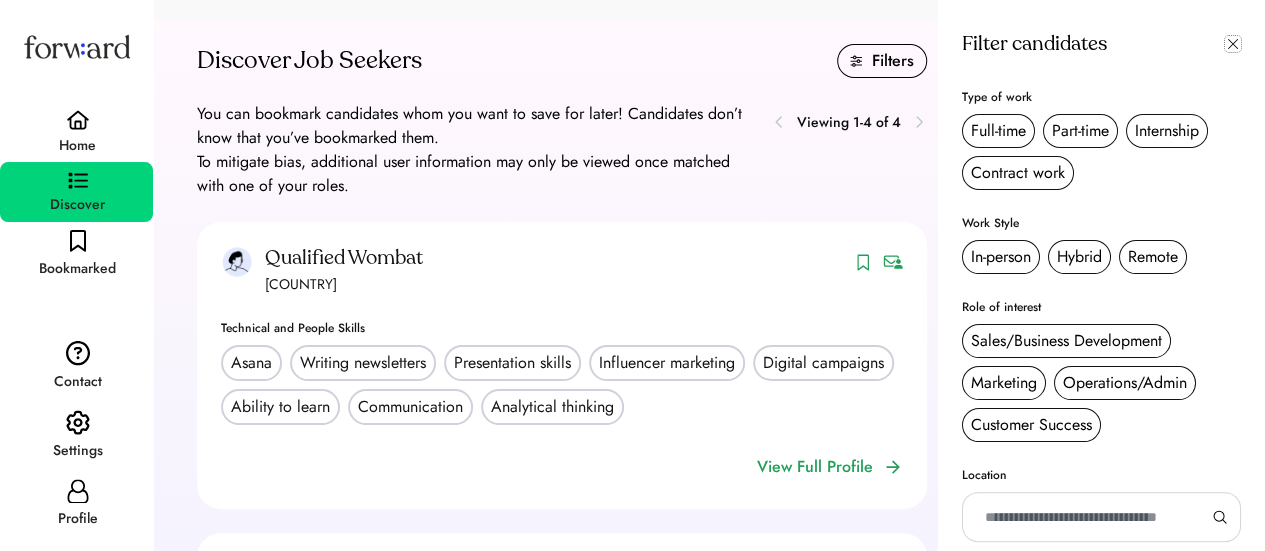 click at bounding box center [1233, 44] 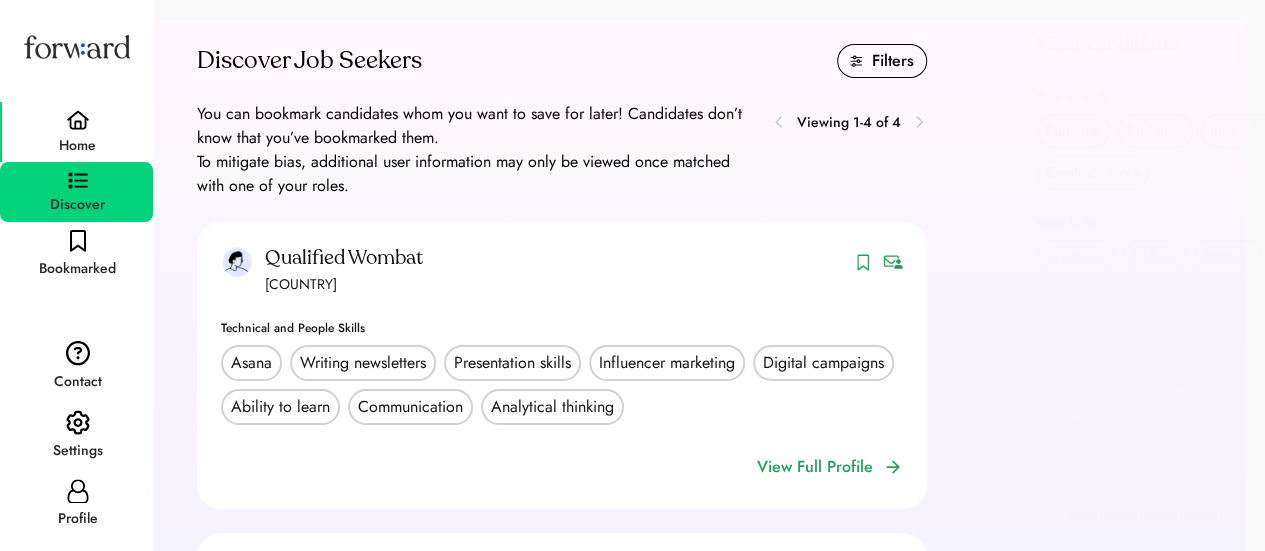 click on "Home" at bounding box center (76, 132) 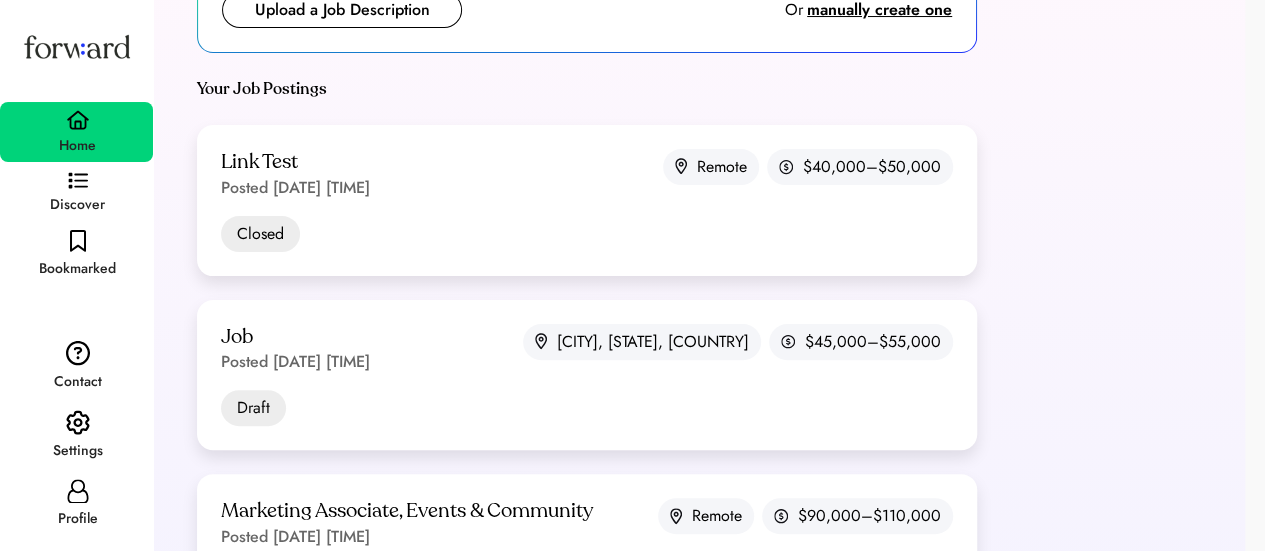 scroll, scrollTop: 0, scrollLeft: 0, axis: both 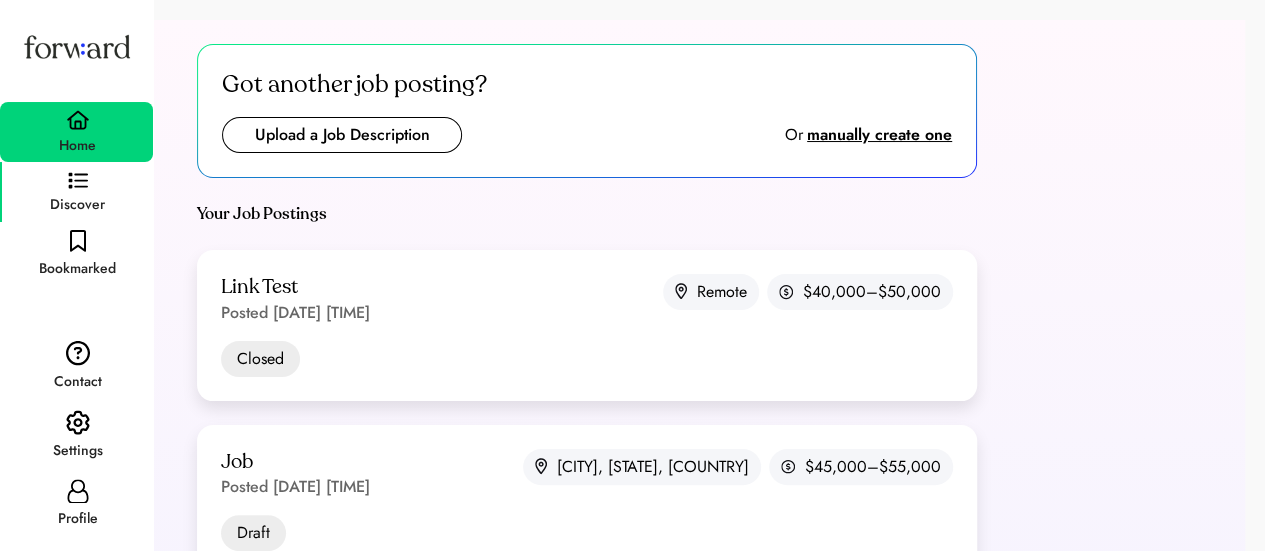 click on "Discover" at bounding box center (77, 205) 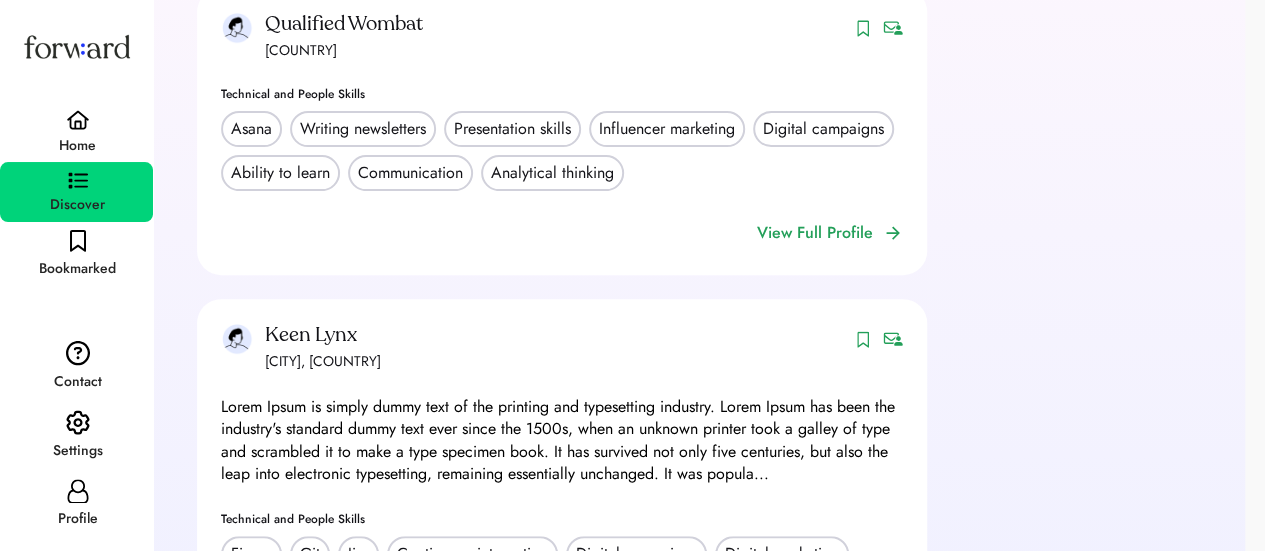 scroll, scrollTop: 0, scrollLeft: 0, axis: both 